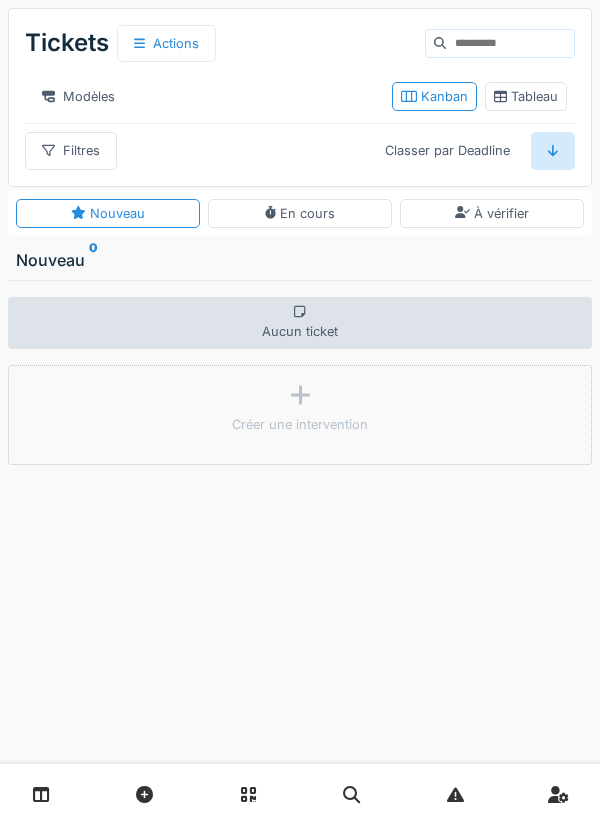 scroll, scrollTop: 0, scrollLeft: 0, axis: both 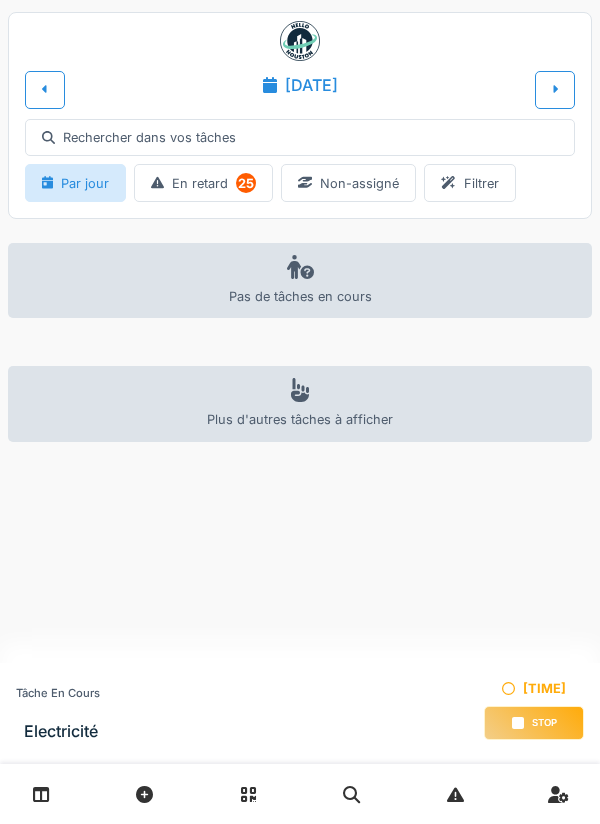 click at bounding box center (45, 89) 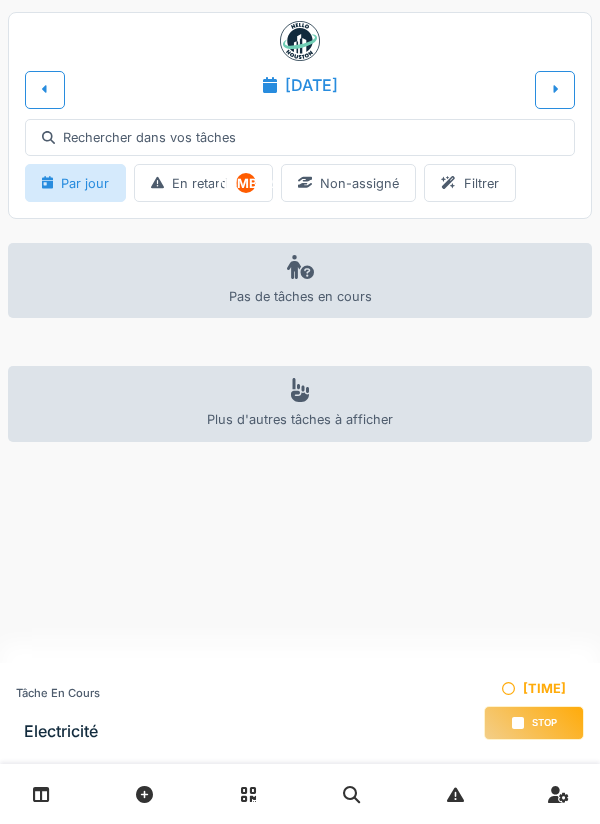scroll, scrollTop: 0, scrollLeft: 0, axis: both 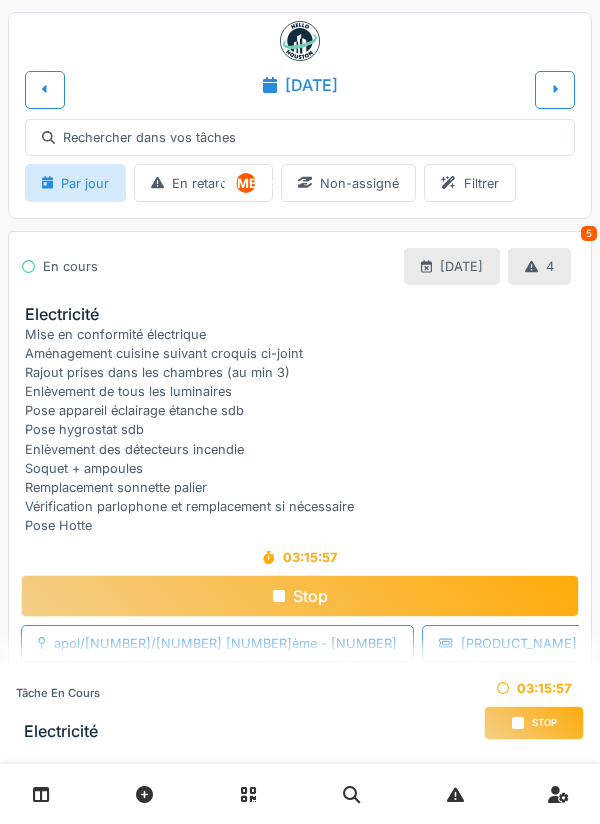 click on "Mise en conformité électrique
Aménagement cuisine suivant croquis ci-joint
Rajout prises dans les chambres (au min 3)
Enlèvement de tous les luminaires
Pose appareil éclairage étanche sdb
Pose hygrostat sdb
Enlèvement des détecteurs incendie
Soquet + ampoules
Remplacement sonnette palier
Vérification parlophone et remplacement si nécessaire
Pose Hotte" at bounding box center (304, 430) 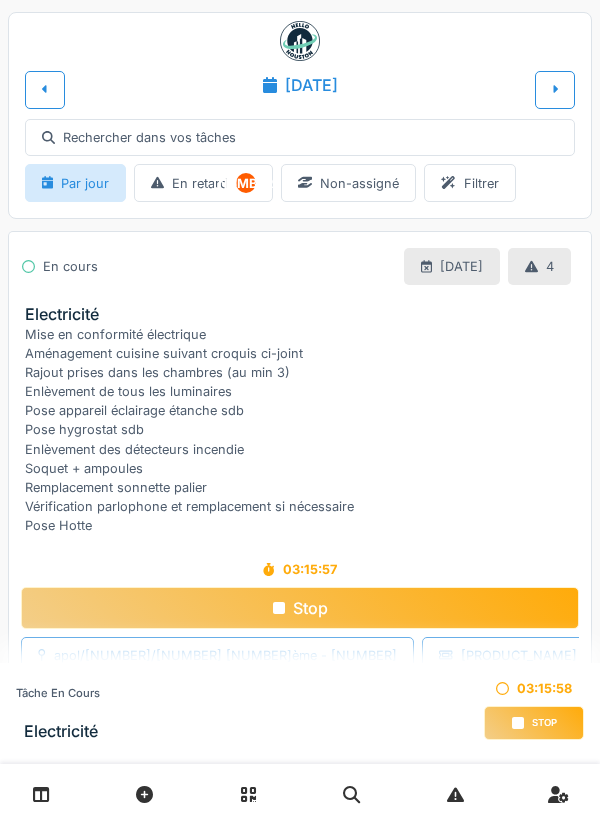 scroll, scrollTop: 151, scrollLeft: 0, axis: vertical 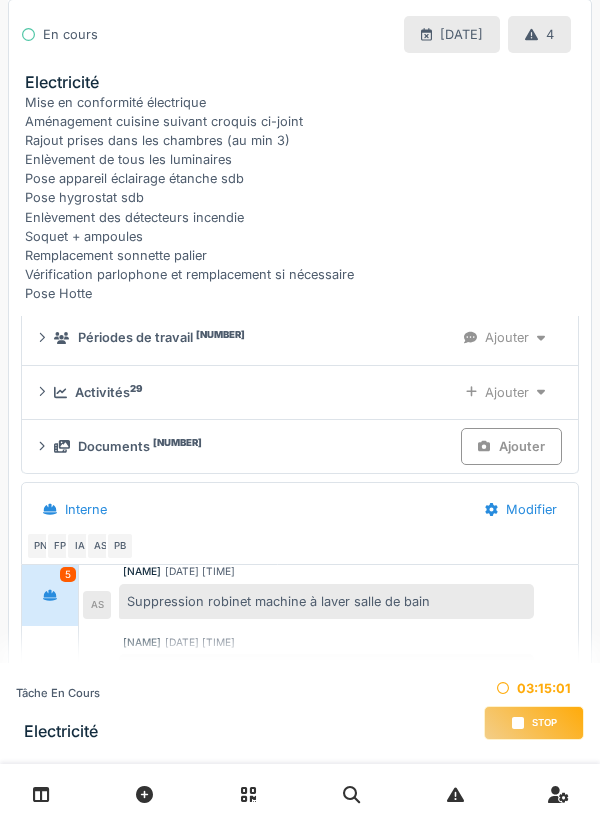 click on "Ajouter" at bounding box center [511, 446] 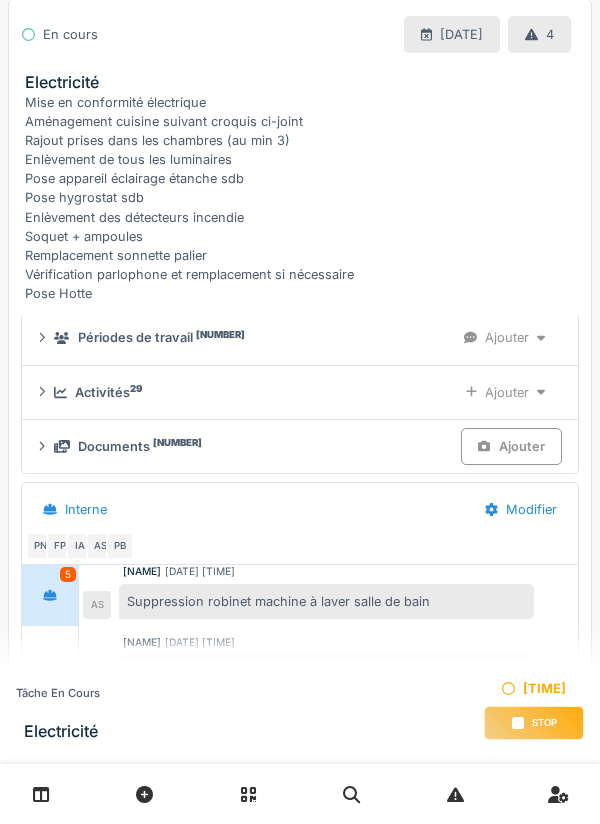 click on "Ajouter" at bounding box center [505, 392] 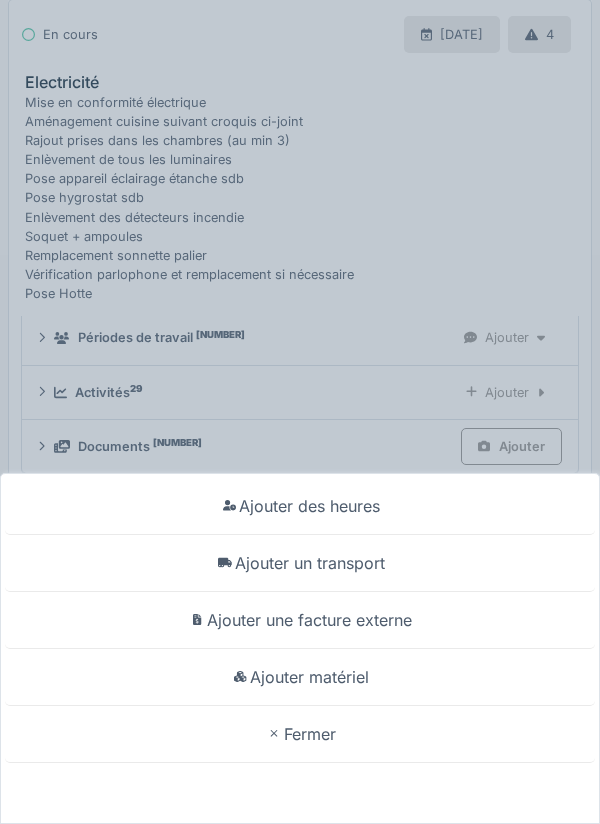 click on "Ajouter matériel" at bounding box center (300, 506) 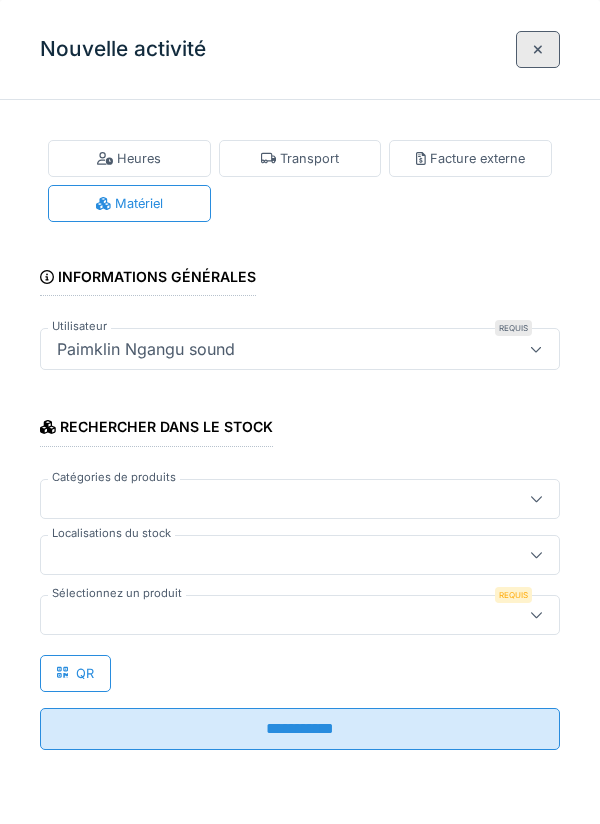 click at bounding box center (274, 615) 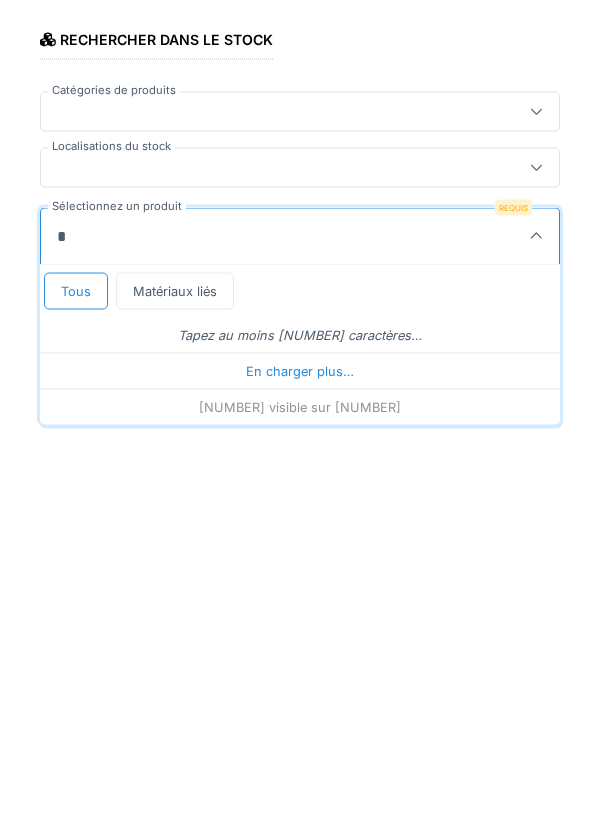 scroll, scrollTop: 0, scrollLeft: 0, axis: both 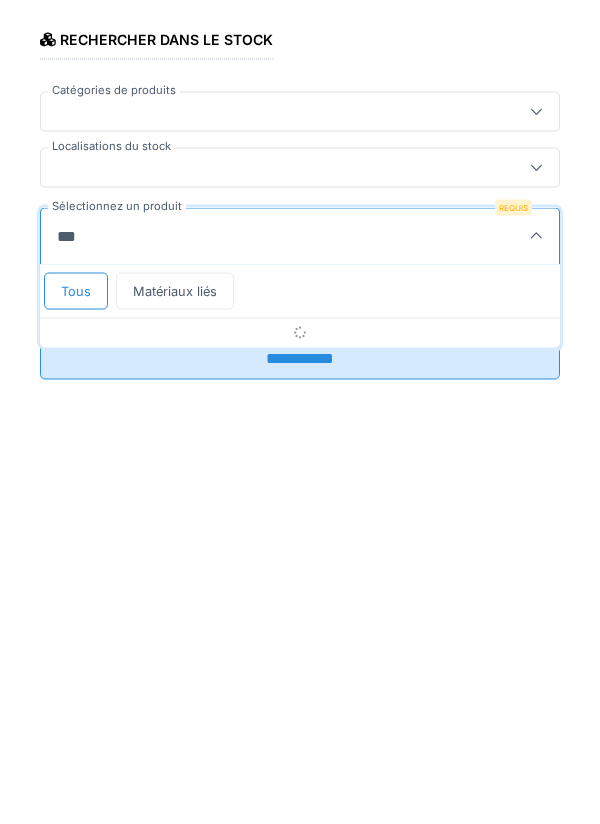 type on "****" 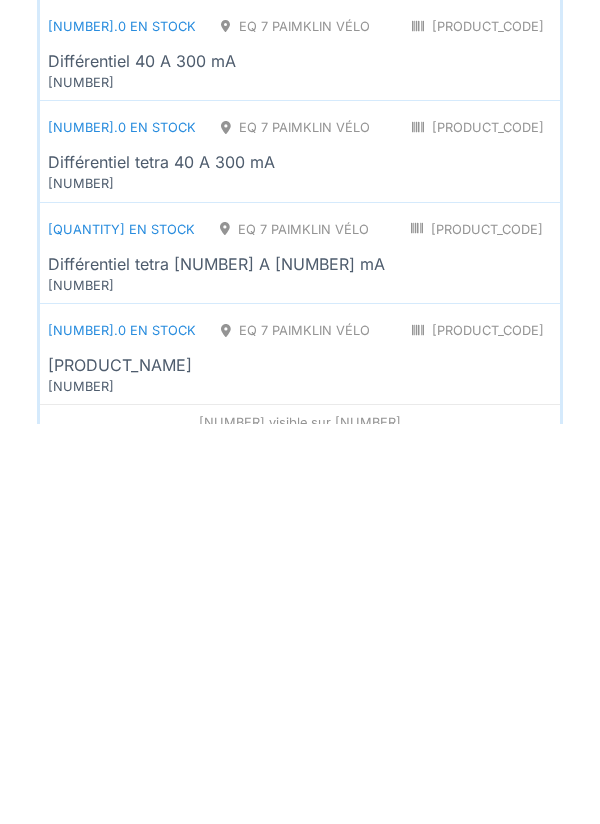 scroll, scrollTop: 322, scrollLeft: 0, axis: vertical 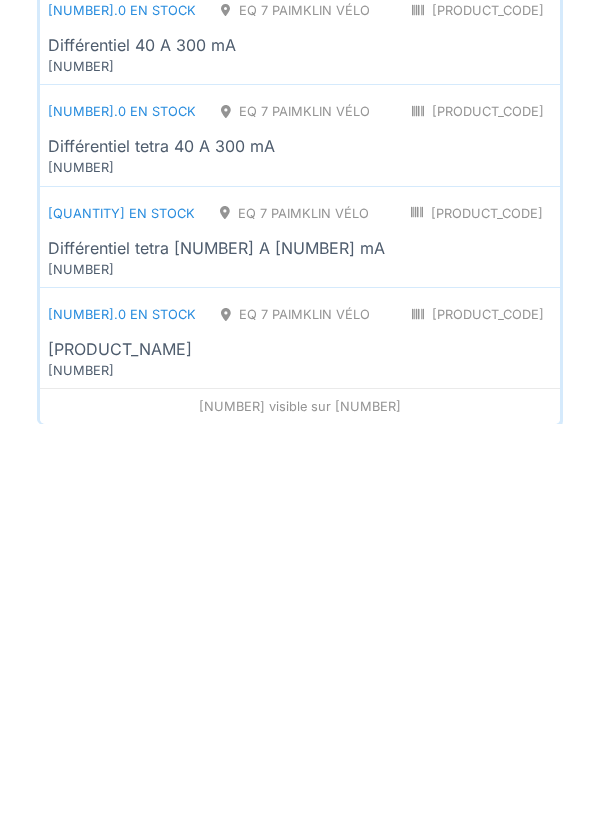 click on "Différentiel tetra [NUMBER] A [NUMBER] mA" at bounding box center (142, 445) 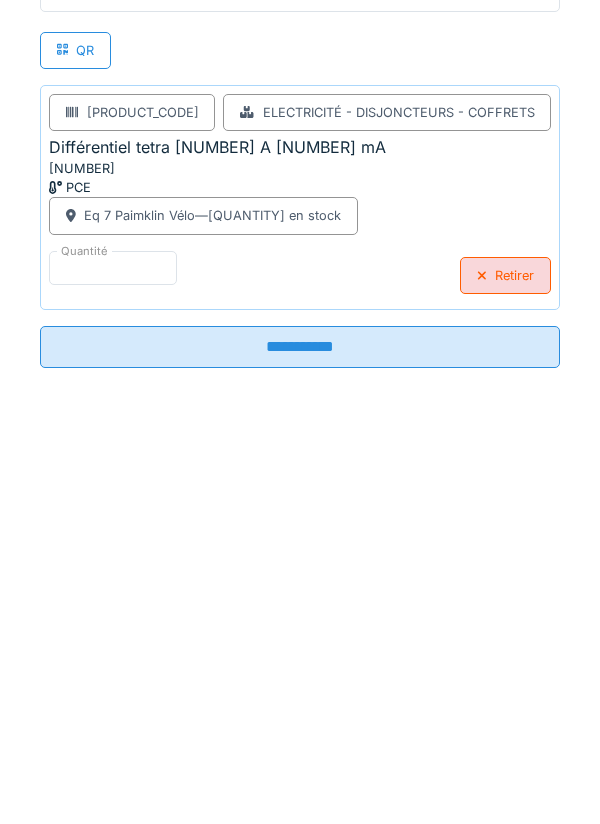 scroll, scrollTop: 223, scrollLeft: 0, axis: vertical 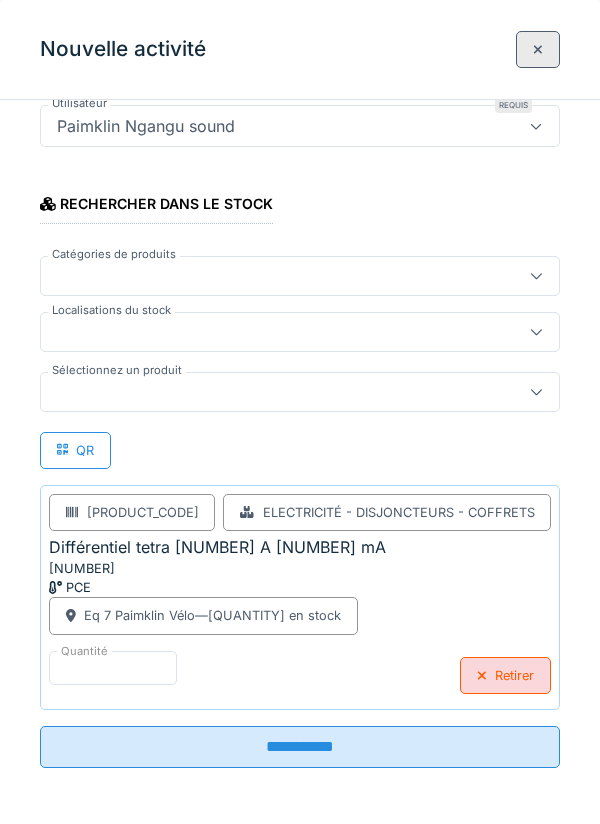 click on "**********" at bounding box center [300, 747] 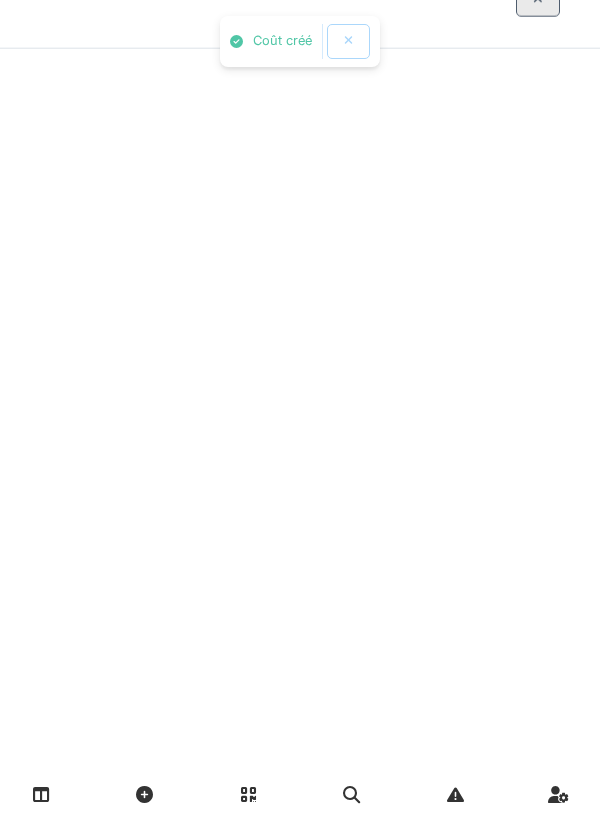 scroll, scrollTop: 0, scrollLeft: 0, axis: both 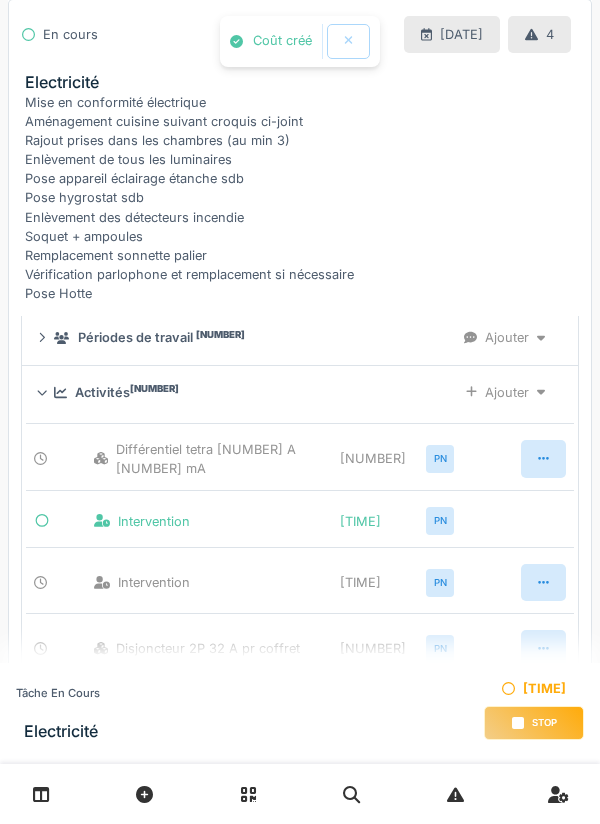 click on "Ajouter" at bounding box center (505, 392) 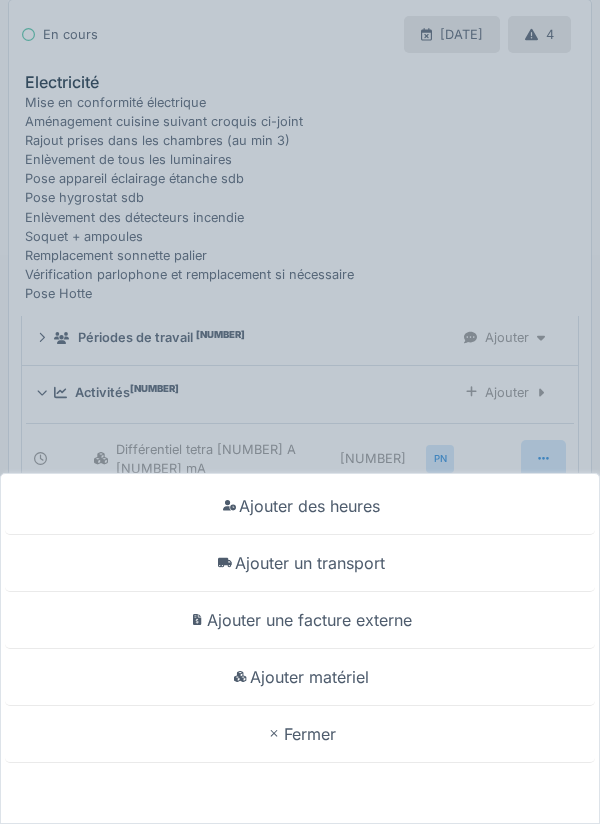 click on "Ajouter matériel" at bounding box center (300, 506) 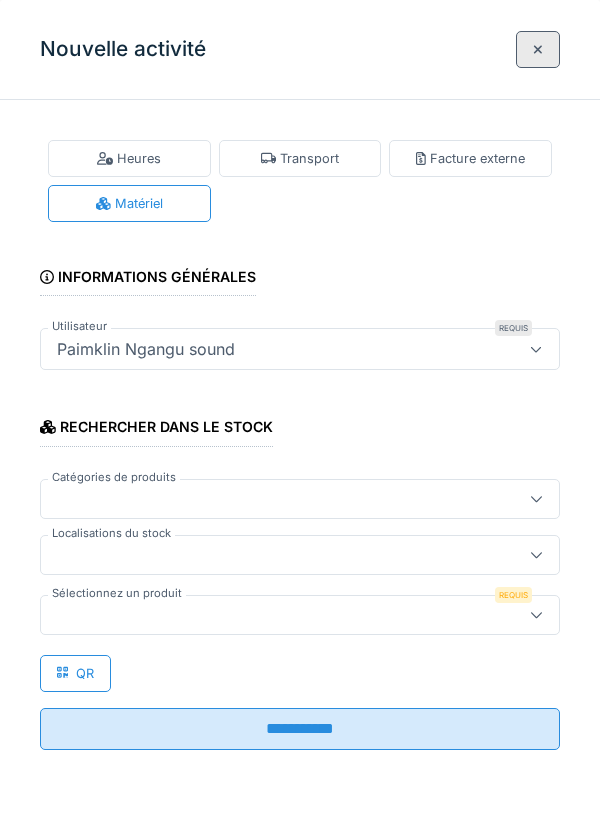 click at bounding box center [274, 615] 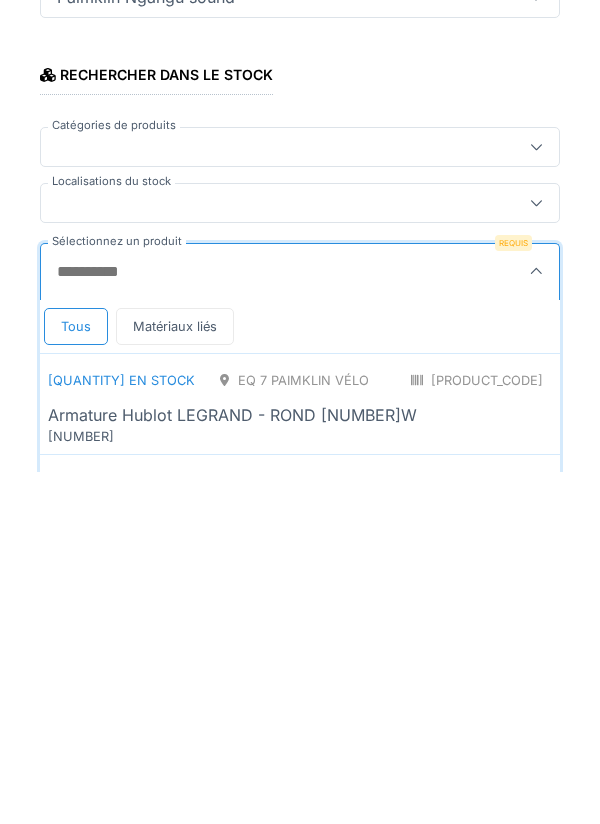 click at bounding box center [274, 499] 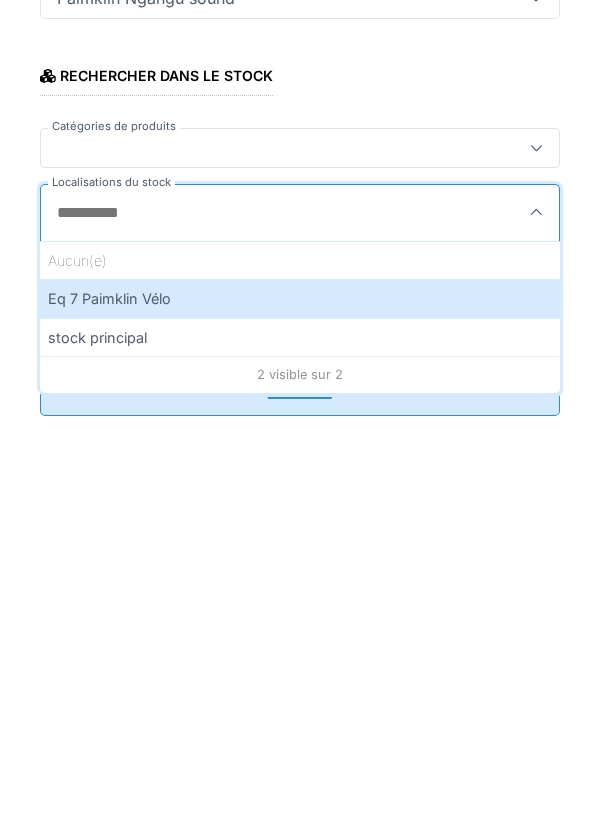 click on "Eq 7 Paimklin Vélo" at bounding box center (300, 649) 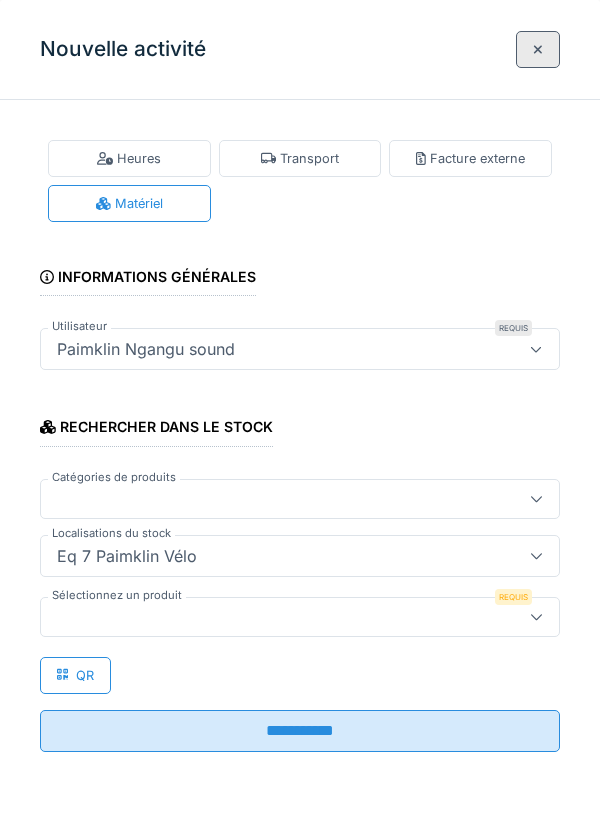 click at bounding box center (274, 617) 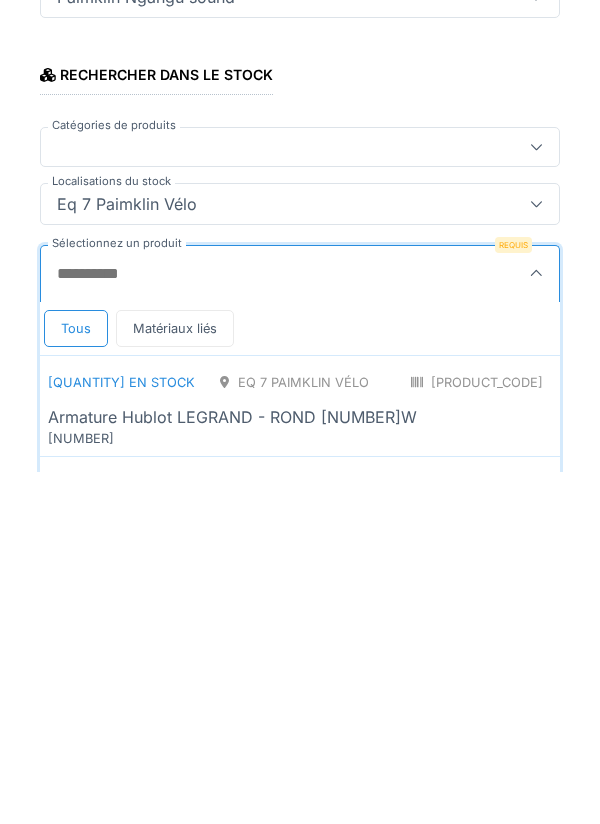 scroll, scrollTop: 1, scrollLeft: 0, axis: vertical 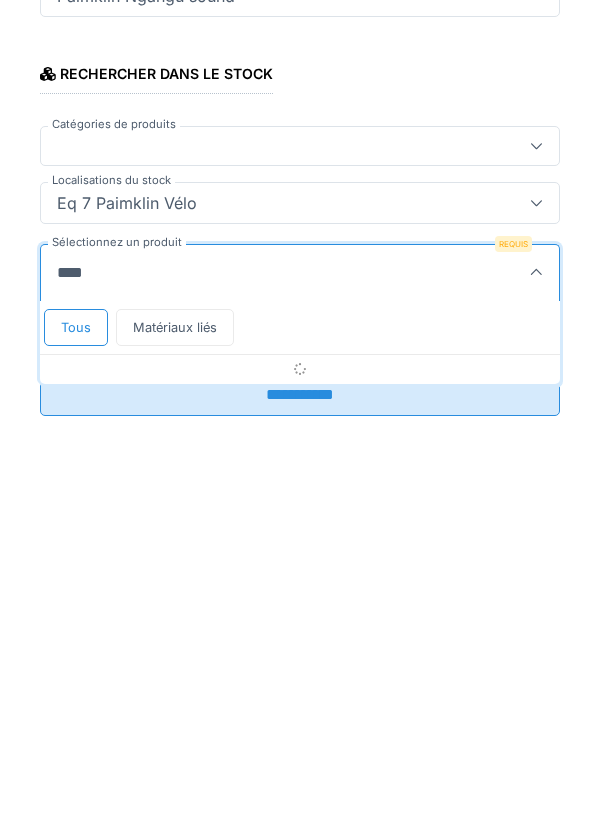 type on "*****" 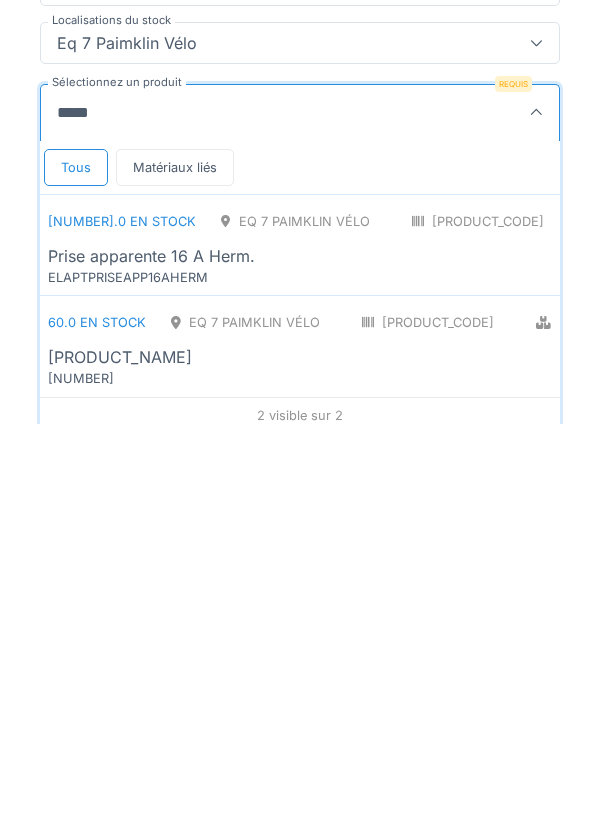 scroll, scrollTop: 122, scrollLeft: 0, axis: vertical 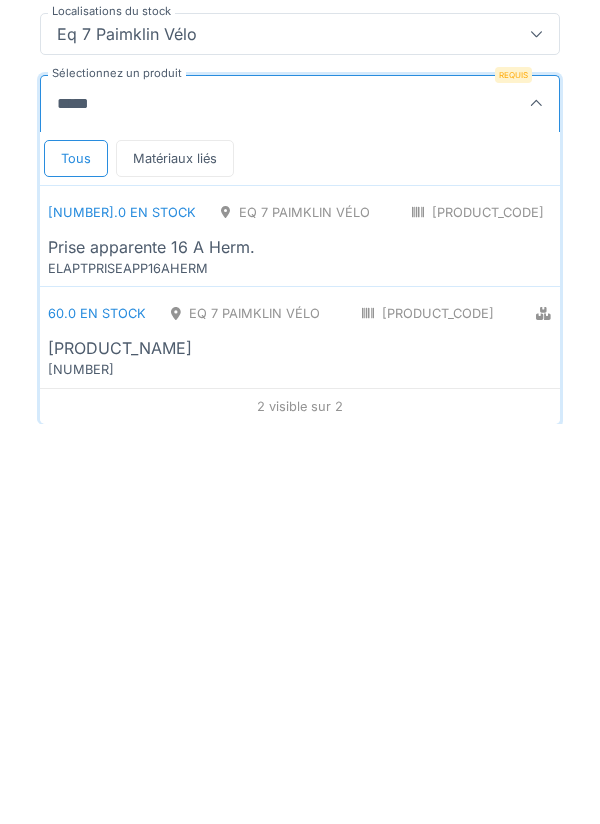 click on "[PRODUCT_NAME]" at bounding box center [151, 647] 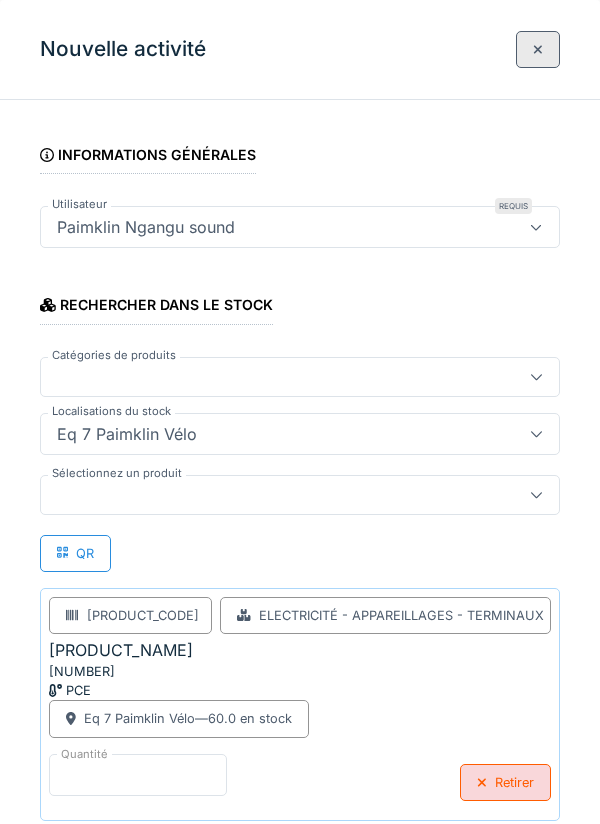click on "*" at bounding box center (138, 775) 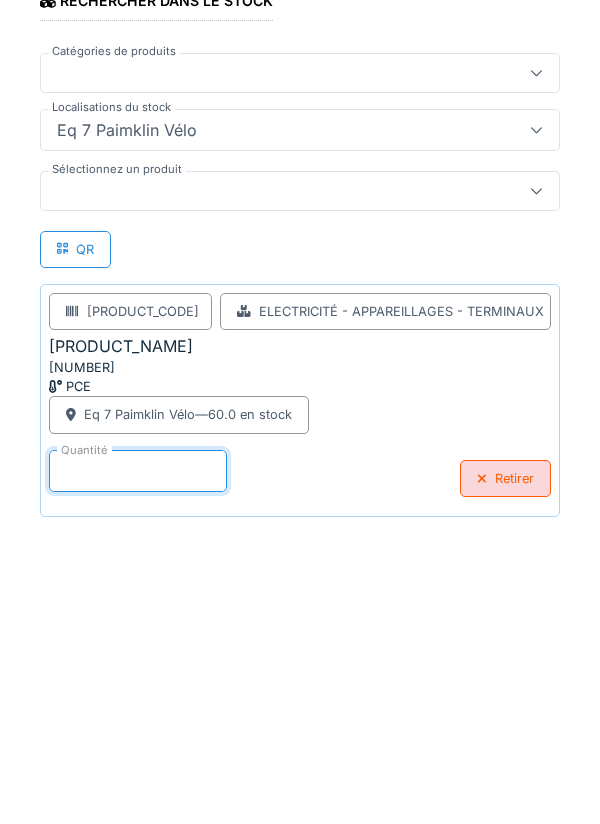 scroll, scrollTop: 232, scrollLeft: 0, axis: vertical 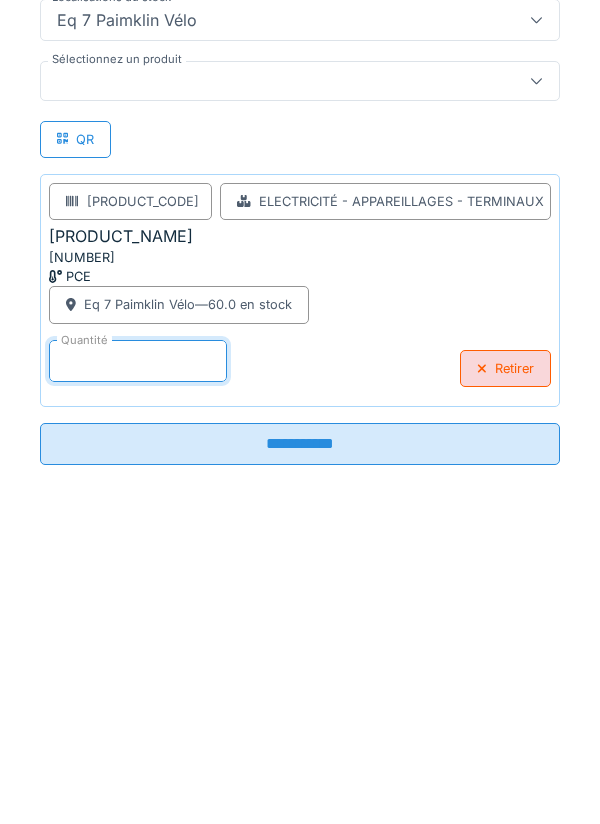 type on "*" 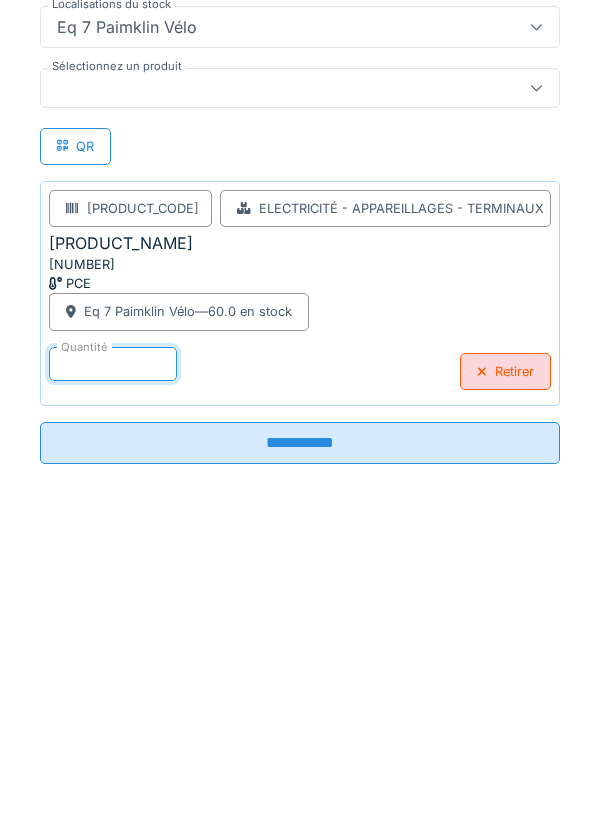 click on "**********" at bounding box center (300, 747) 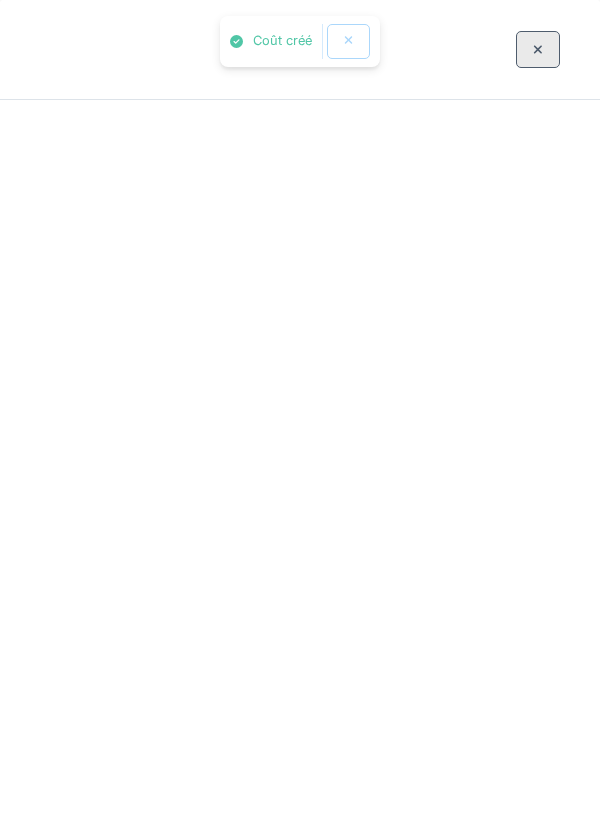scroll, scrollTop: 0, scrollLeft: 0, axis: both 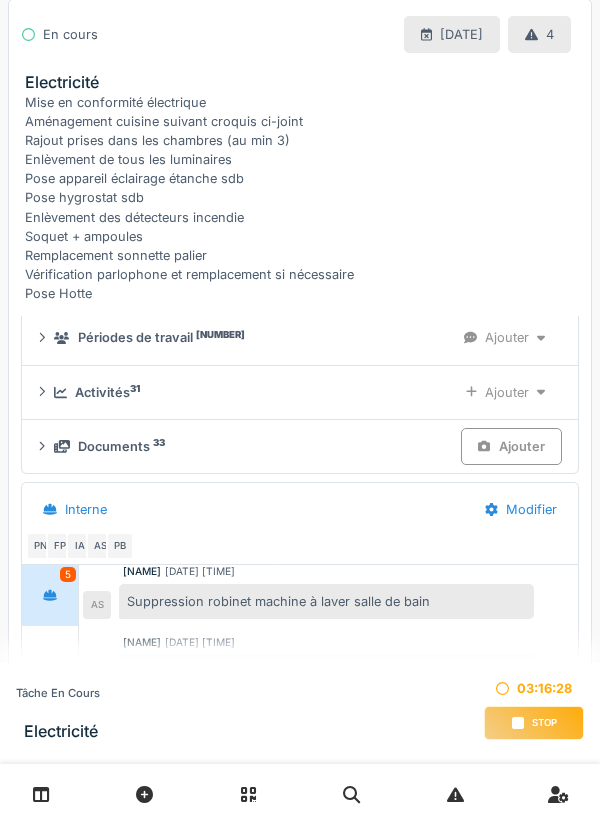 click on "Ajouter" at bounding box center [505, 392] 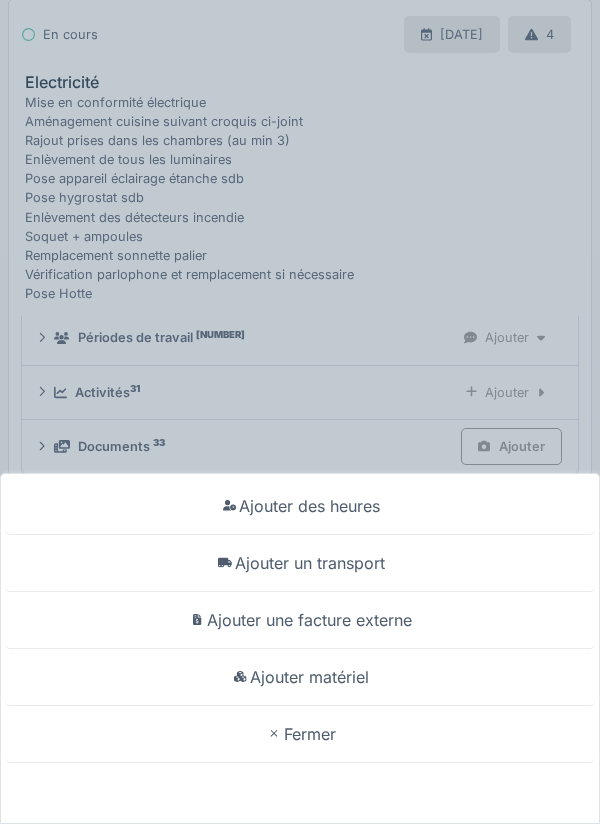 click on "Ajouter matériel" at bounding box center (300, 506) 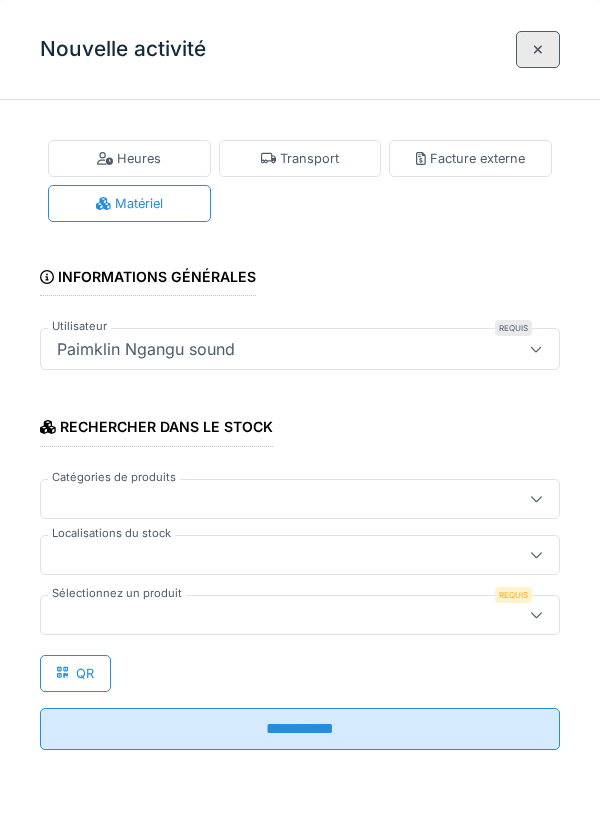 click on "Sélectionnez un produit" at bounding box center [117, 593] 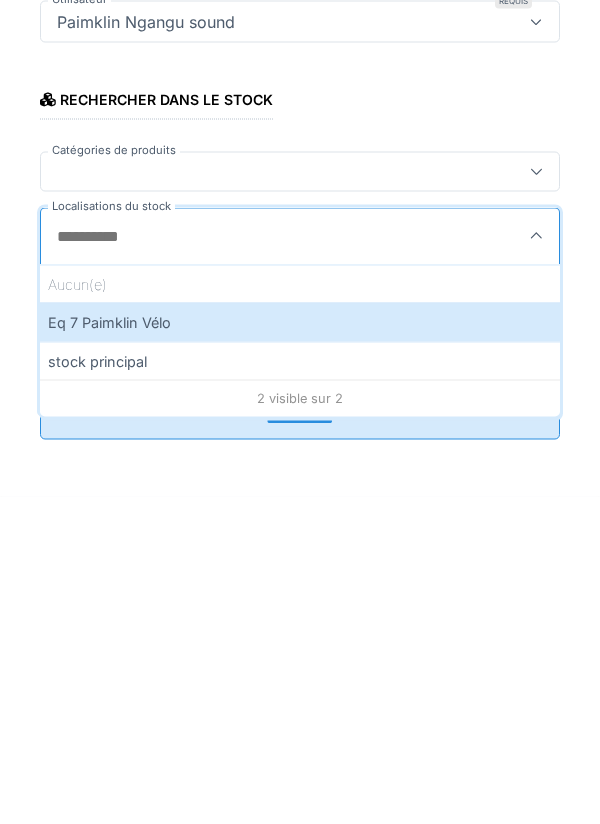 click on "Eq 7 Paimklin Vélo" at bounding box center [300, 649] 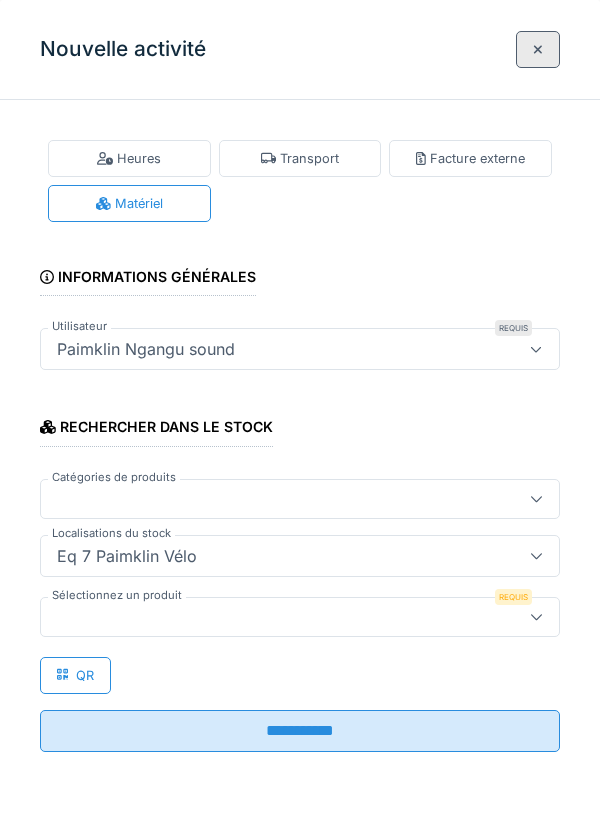 click at bounding box center [274, 617] 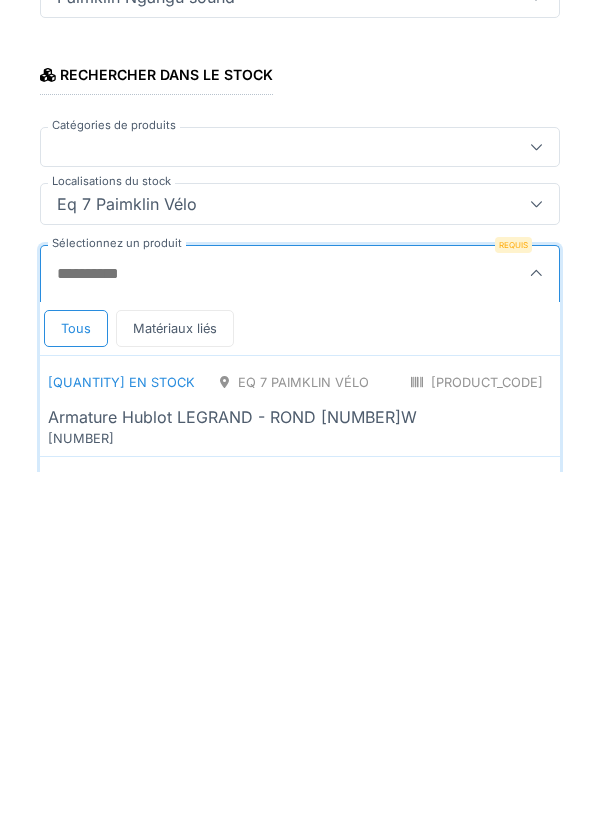 scroll, scrollTop: 1, scrollLeft: 0, axis: vertical 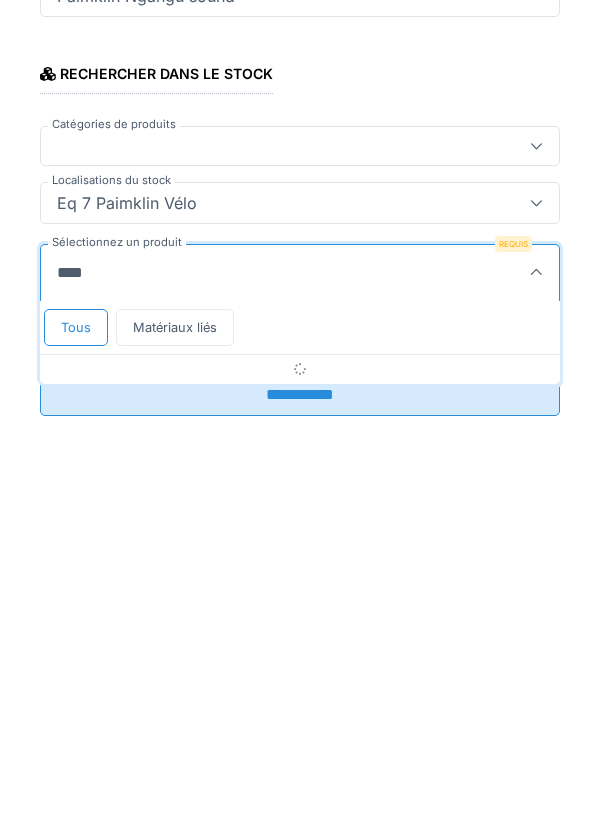 type on "*****" 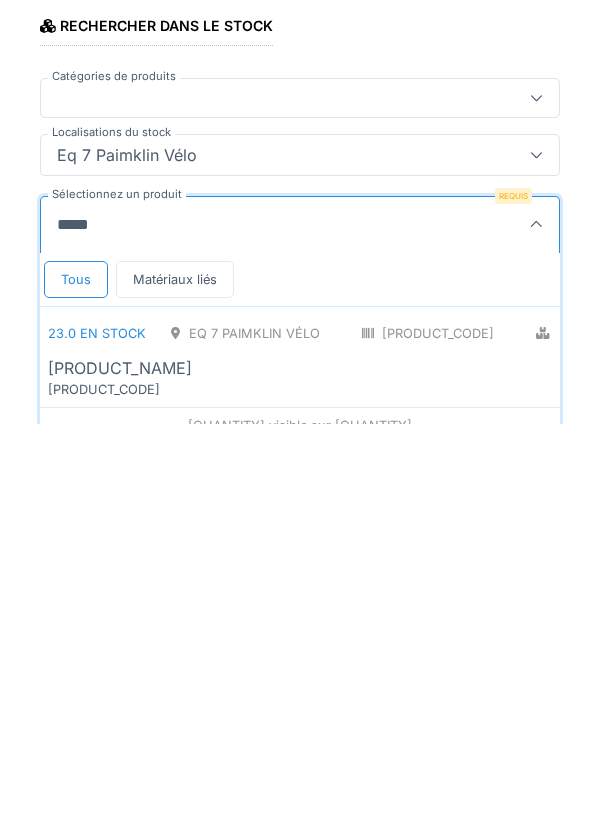 scroll, scrollTop: 20, scrollLeft: 0, axis: vertical 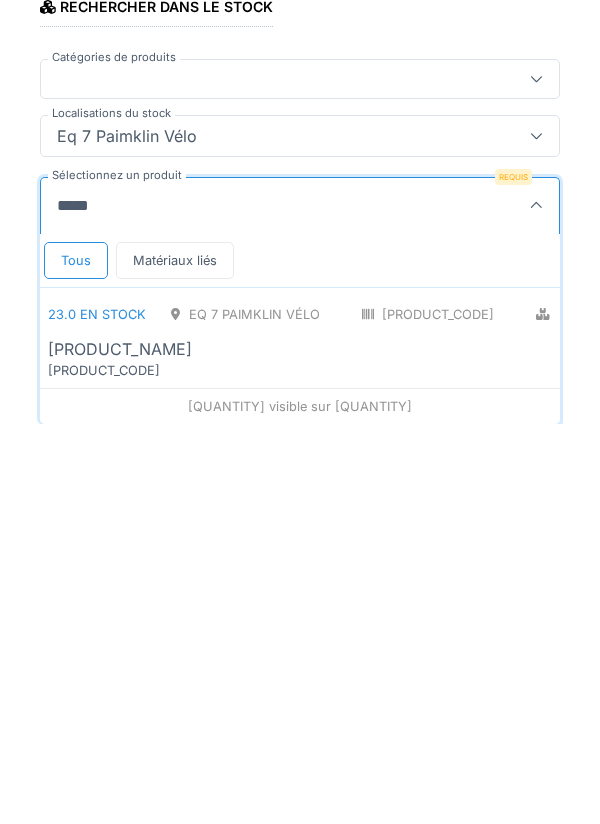 click on "[PRODUCT_CODE]" at bounding box center (168, 770) 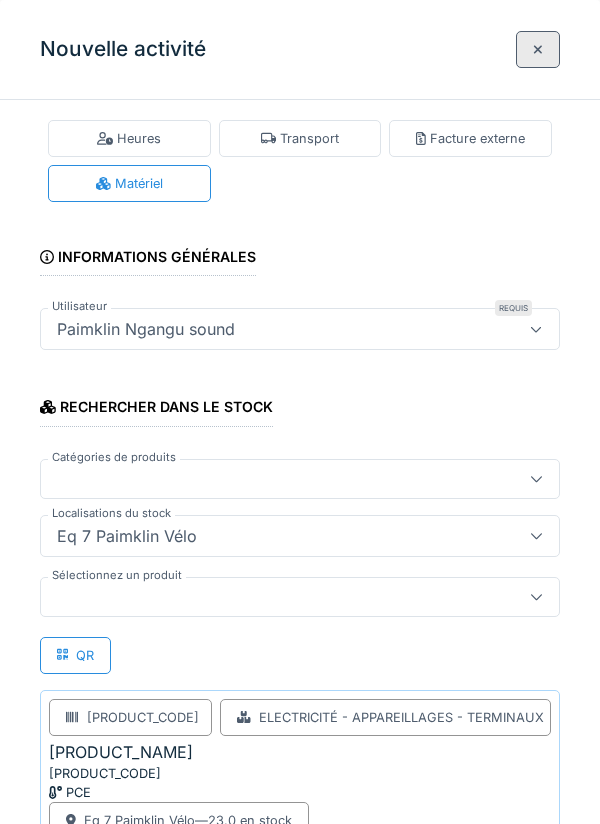 scroll, scrollTop: 129, scrollLeft: 0, axis: vertical 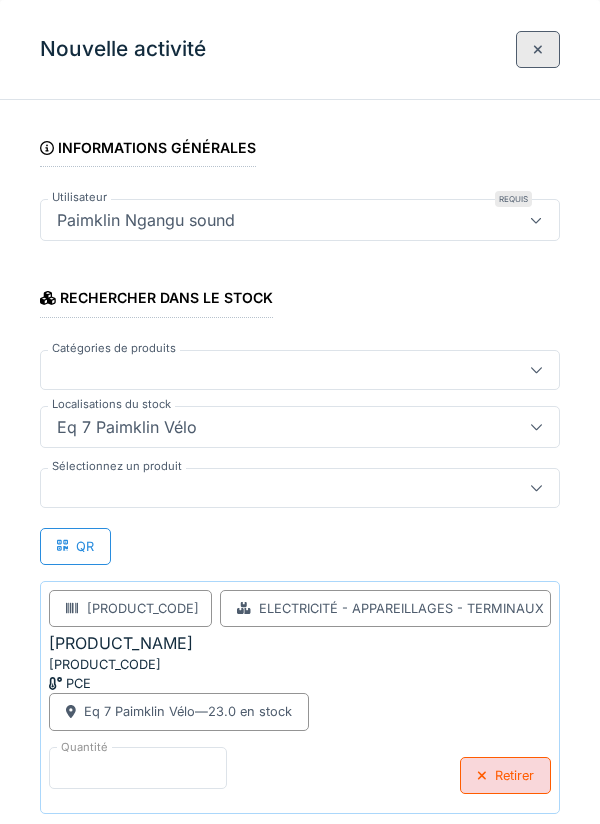 click on "*" at bounding box center [138, 768] 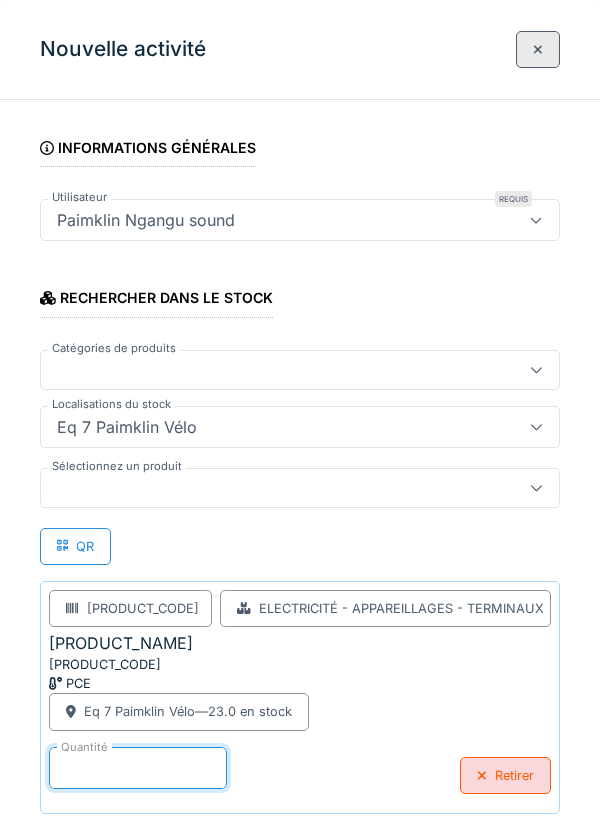 scroll, scrollTop: 40, scrollLeft: 0, axis: vertical 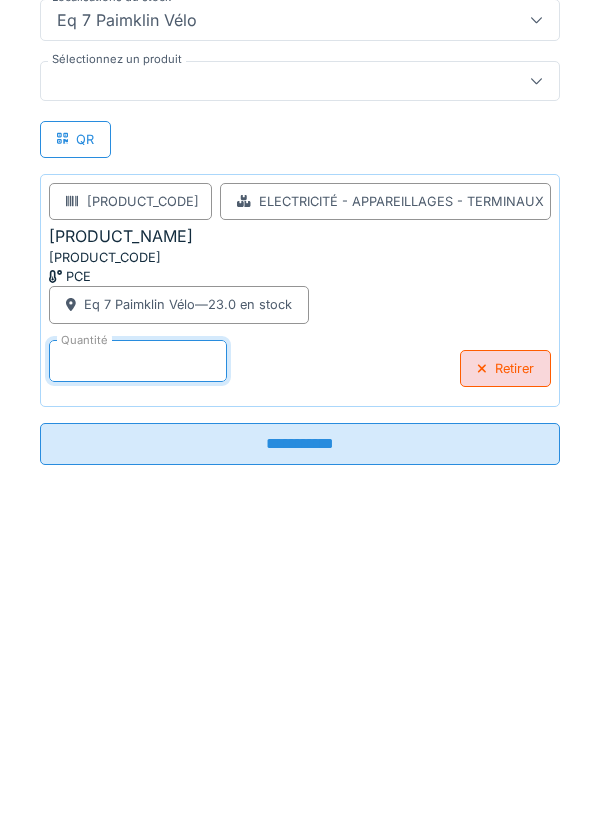 type on "*" 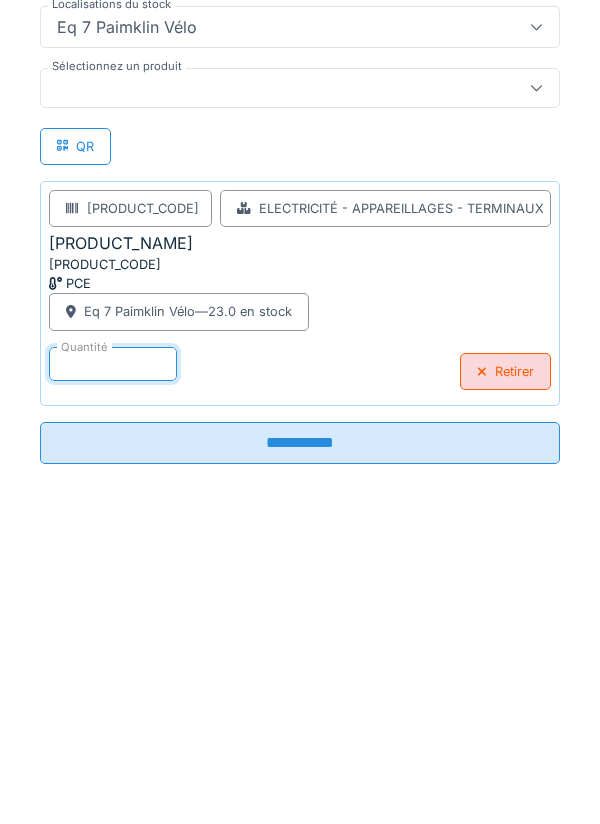 click on "**********" at bounding box center (300, 747) 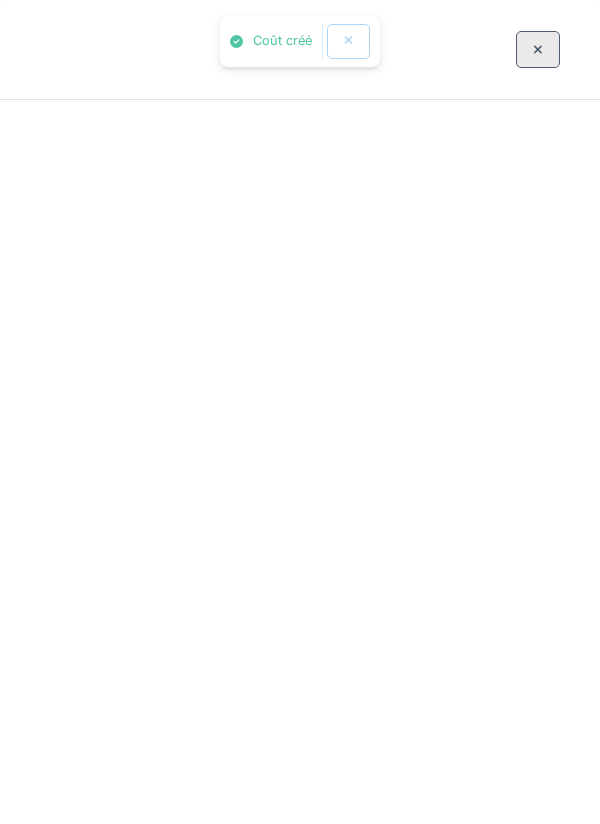 scroll, scrollTop: 0, scrollLeft: 0, axis: both 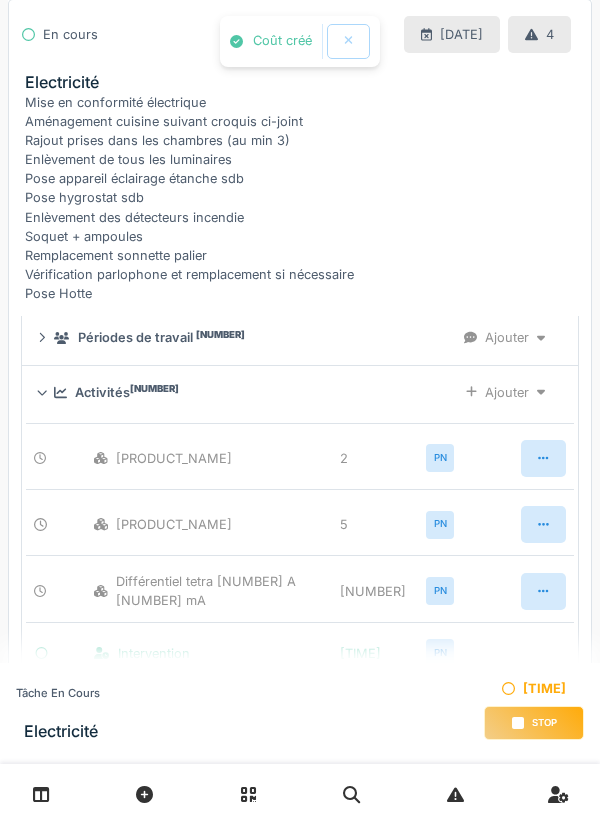 click on "Ajouter" at bounding box center [505, 392] 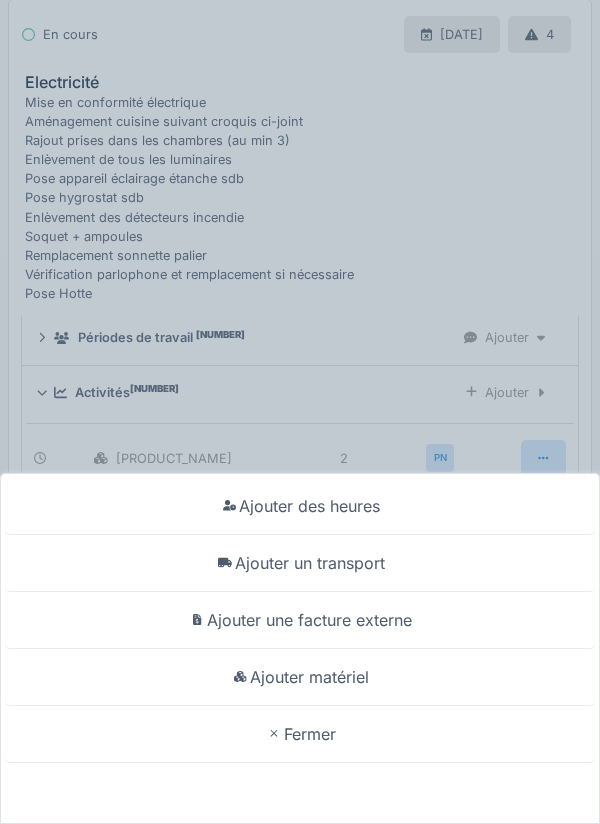 click on "Ajouter matériel" at bounding box center [300, 506] 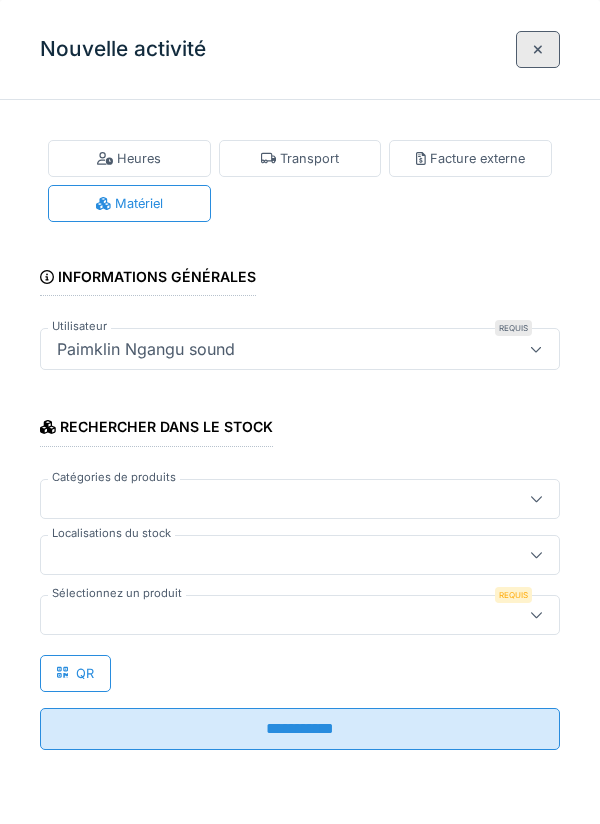 click on "Sélectionnez un produit" at bounding box center (117, 593) 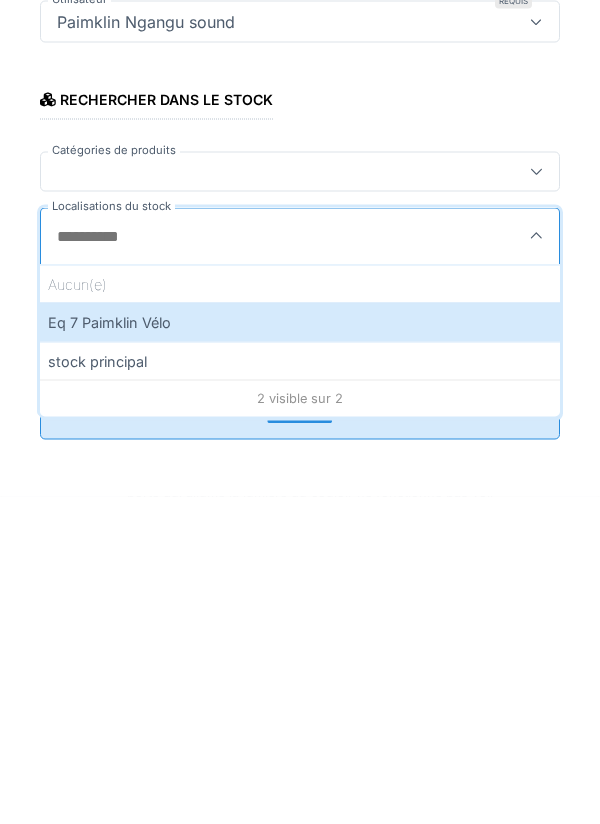 click on "Eq 7 Paimklin Vélo" at bounding box center [300, 649] 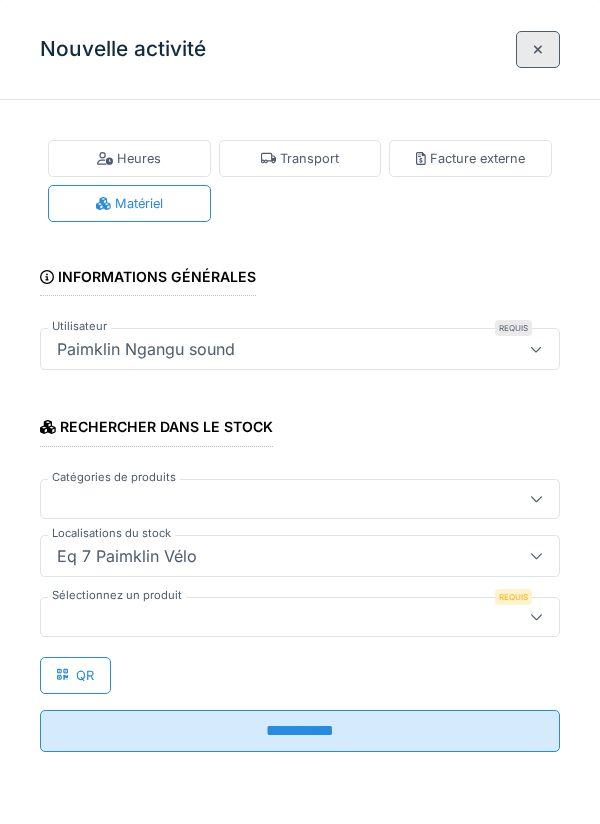 click at bounding box center [274, 617] 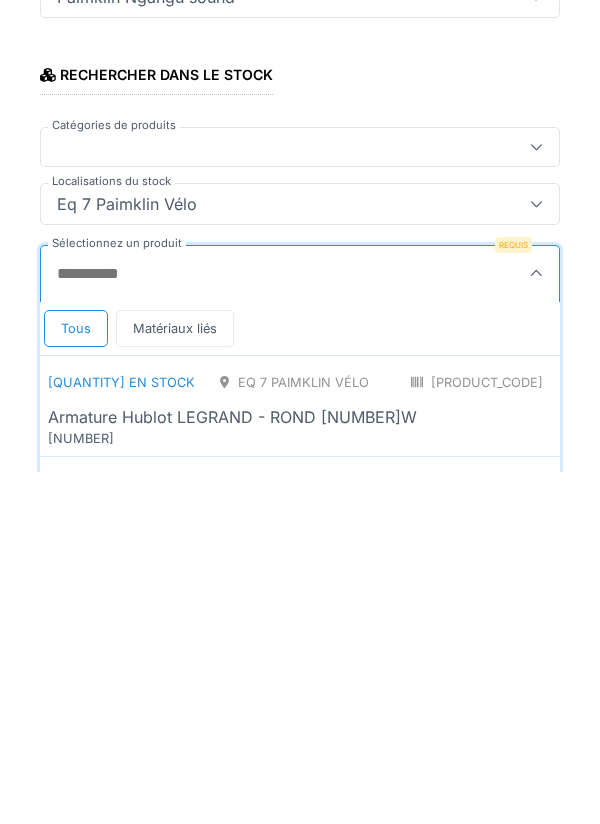 scroll, scrollTop: 1, scrollLeft: 0, axis: vertical 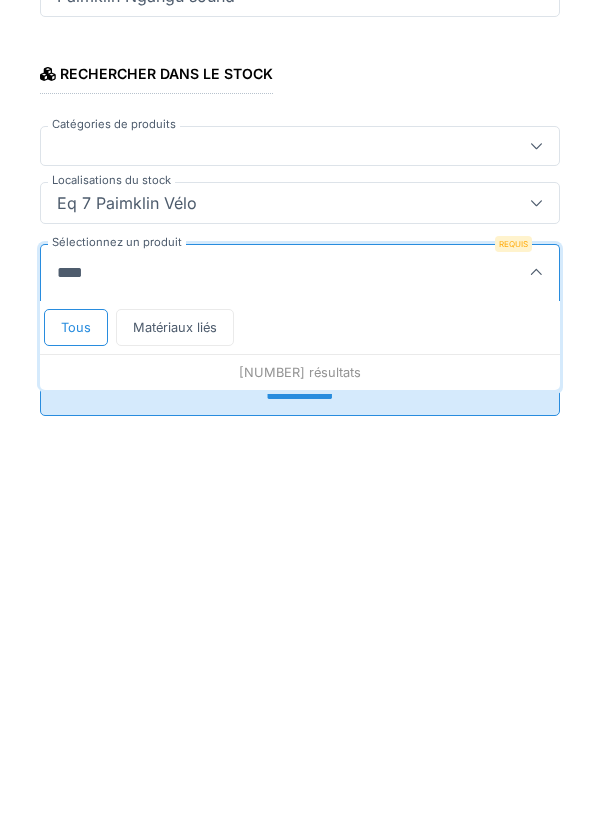 type on "***" 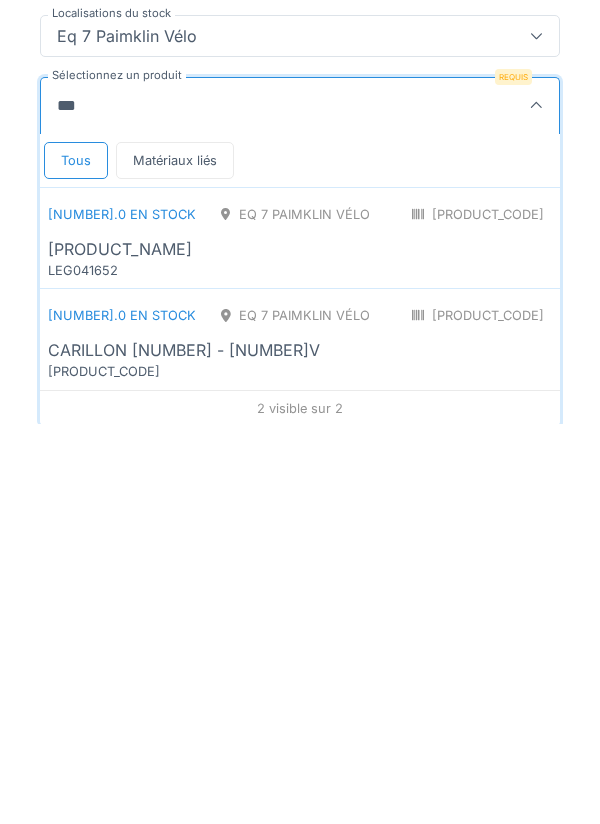 scroll, scrollTop: 122, scrollLeft: 0, axis: vertical 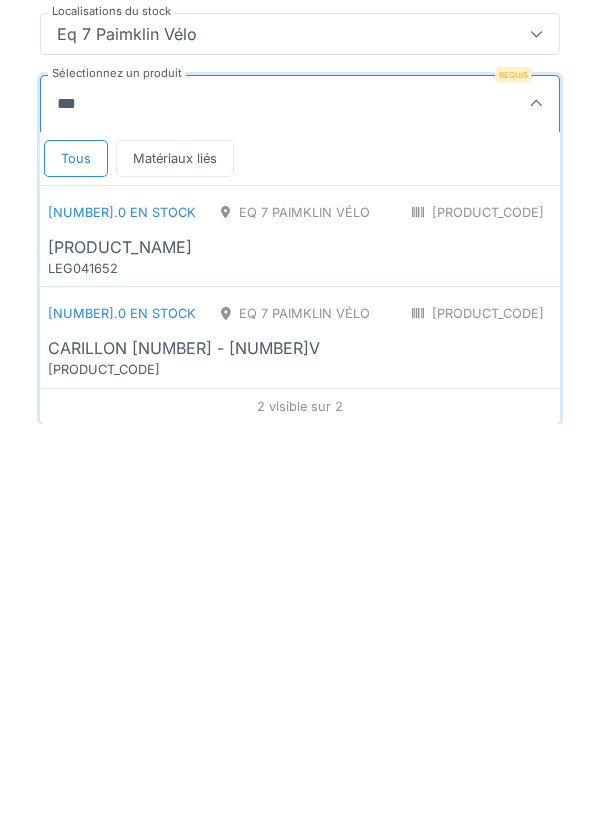 click on "CARILLON [NUMBER] - [NUMBER]V" at bounding box center [120, 647] 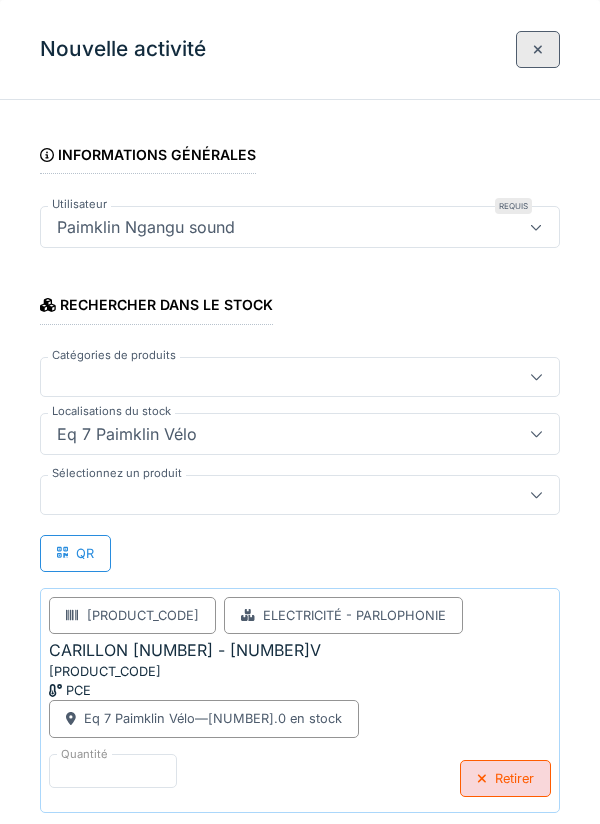 scroll, scrollTop: 129, scrollLeft: 0, axis: vertical 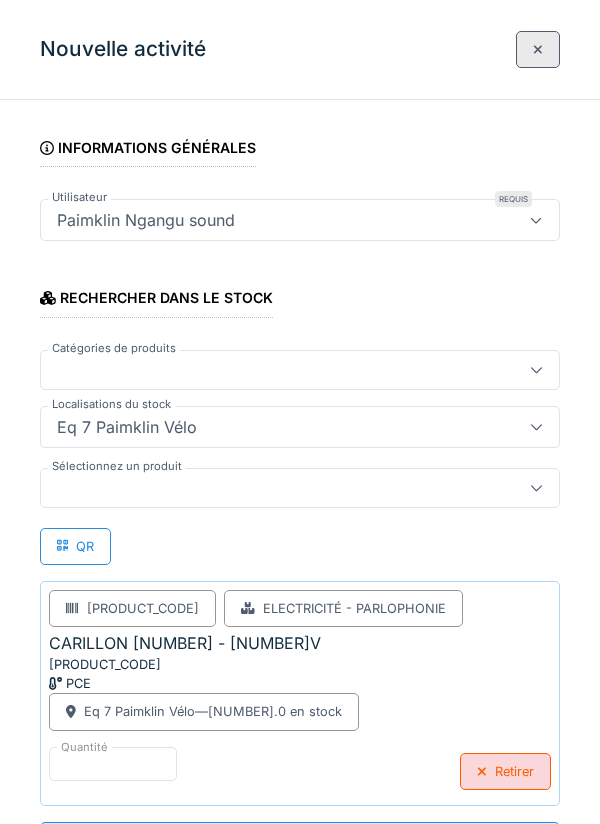 click on "**********" at bounding box center [300, 843] 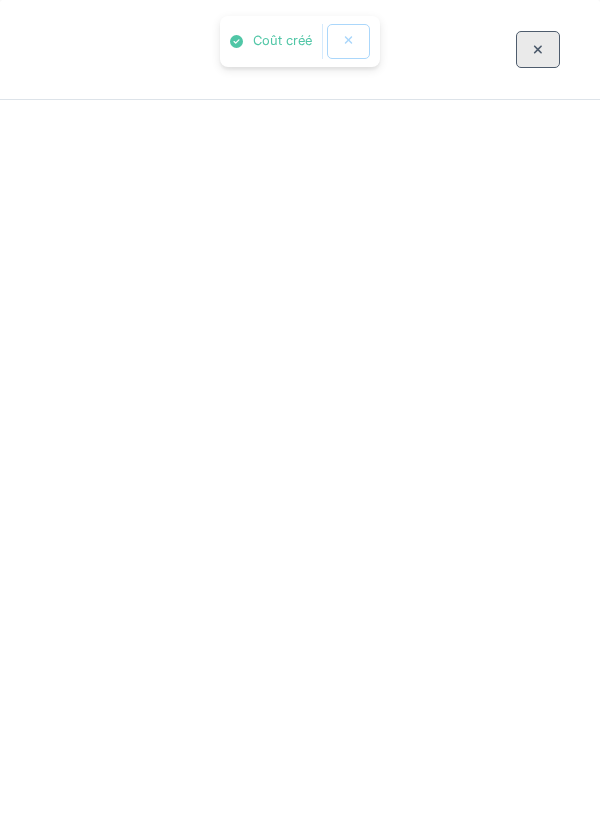 scroll, scrollTop: 0, scrollLeft: 0, axis: both 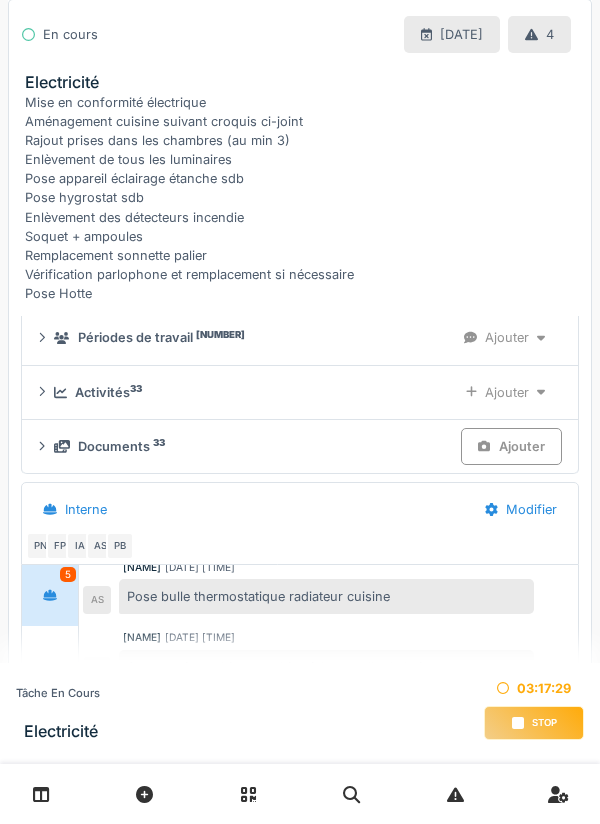 click on "Ajouter" at bounding box center [505, 392] 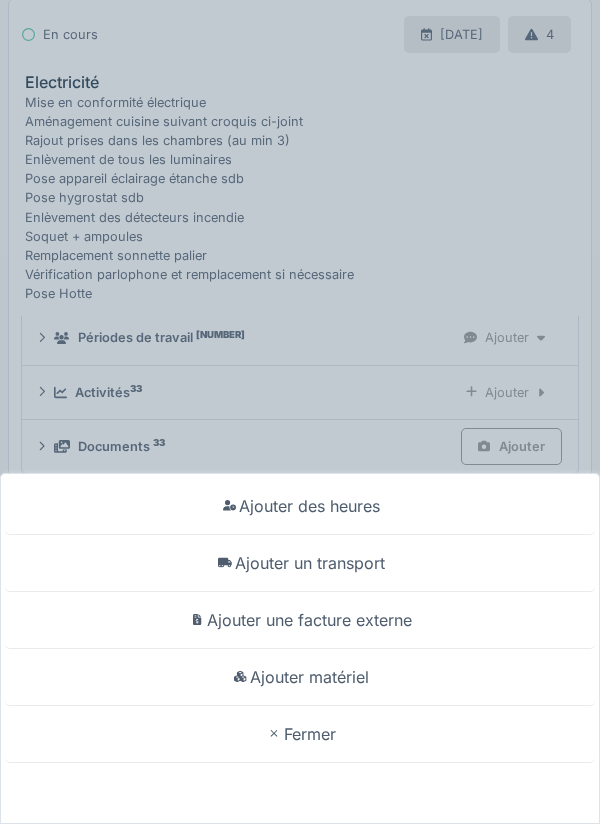 click on "Ajouter matériel" at bounding box center [300, 506] 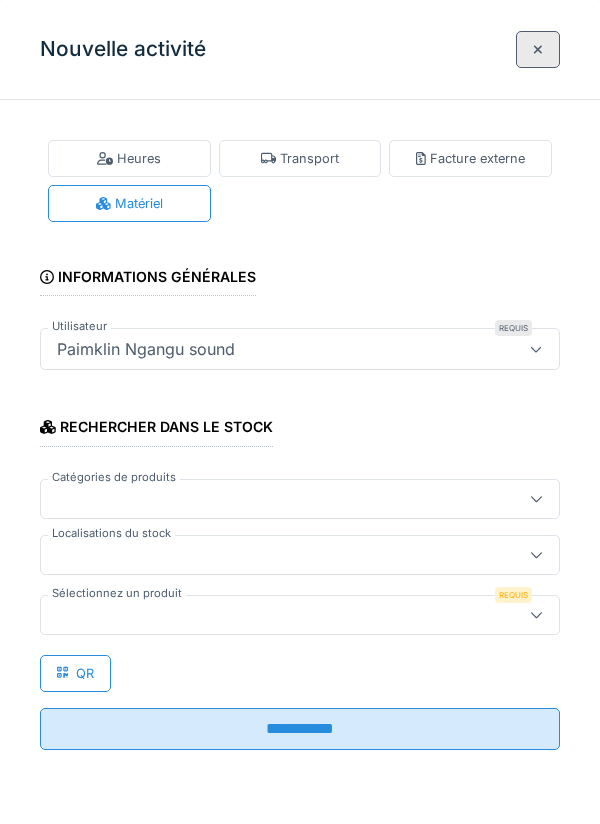 click on "Sélectionnez un produit" at bounding box center (117, 593) 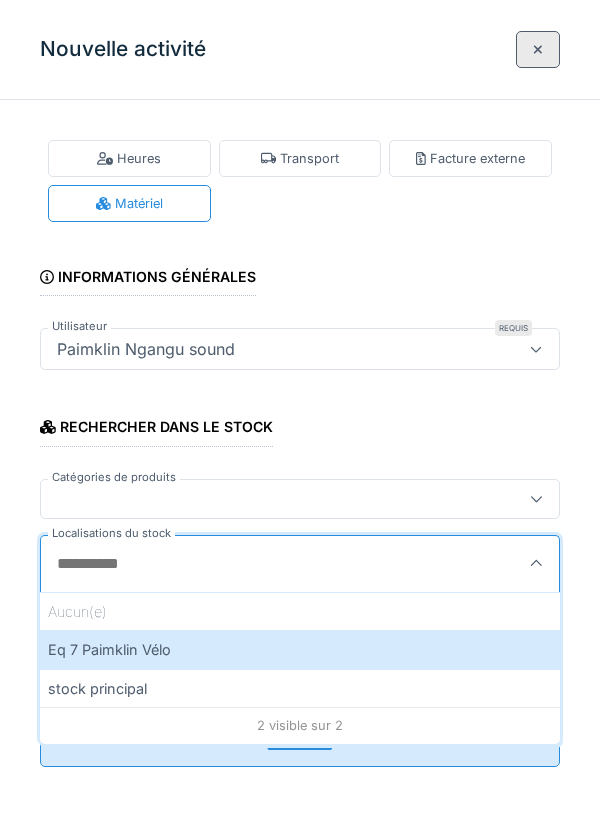 scroll, scrollTop: 222, scrollLeft: 0, axis: vertical 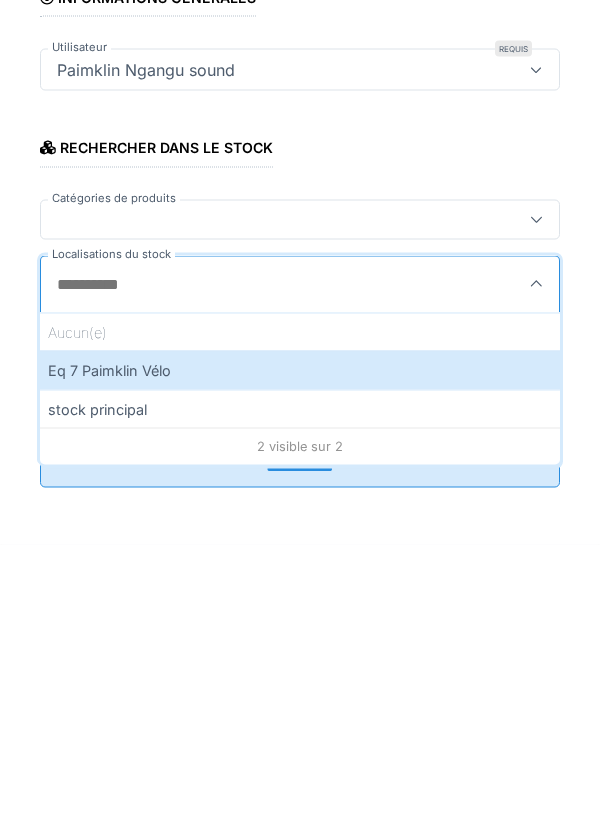 click on "Eq 7 Paimklin Vélo" at bounding box center [300, 649] 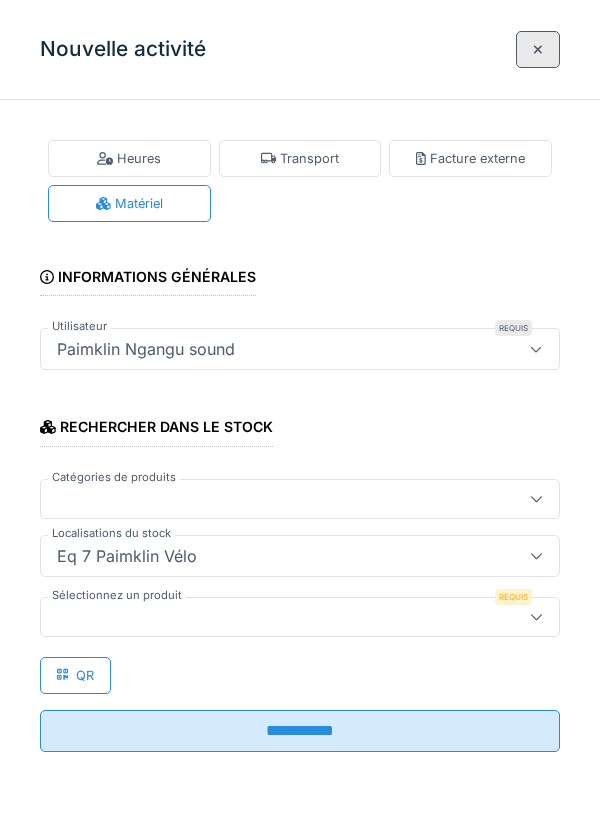 click at bounding box center [274, 617] 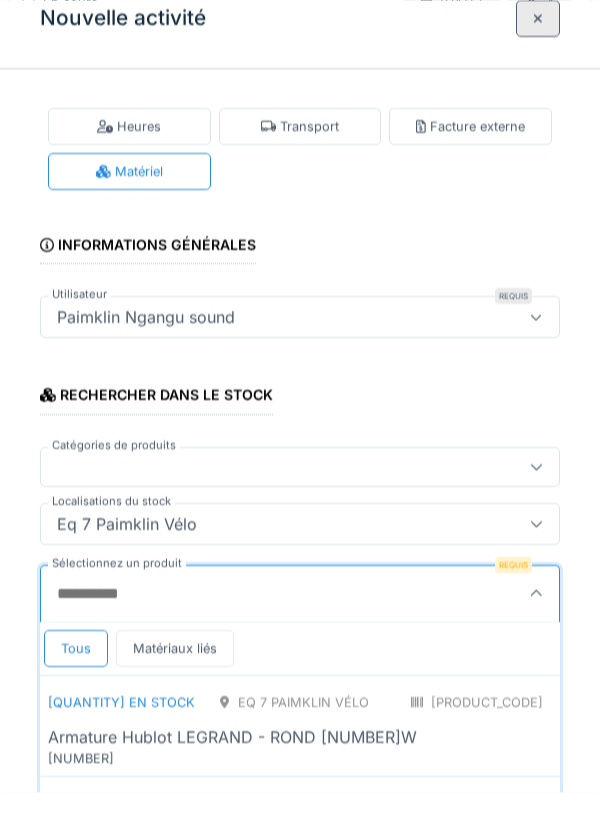 scroll, scrollTop: 1, scrollLeft: 0, axis: vertical 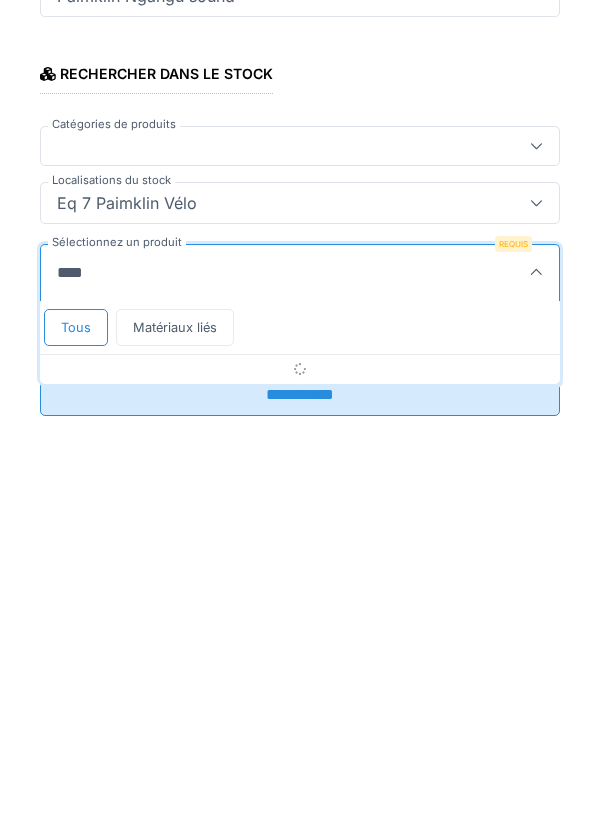 type on "****" 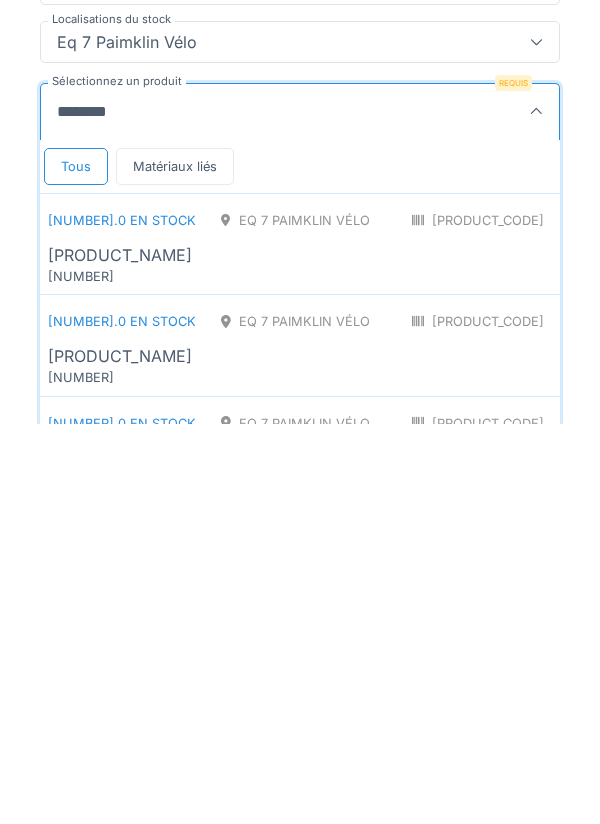 scroll, scrollTop: 116, scrollLeft: 0, axis: vertical 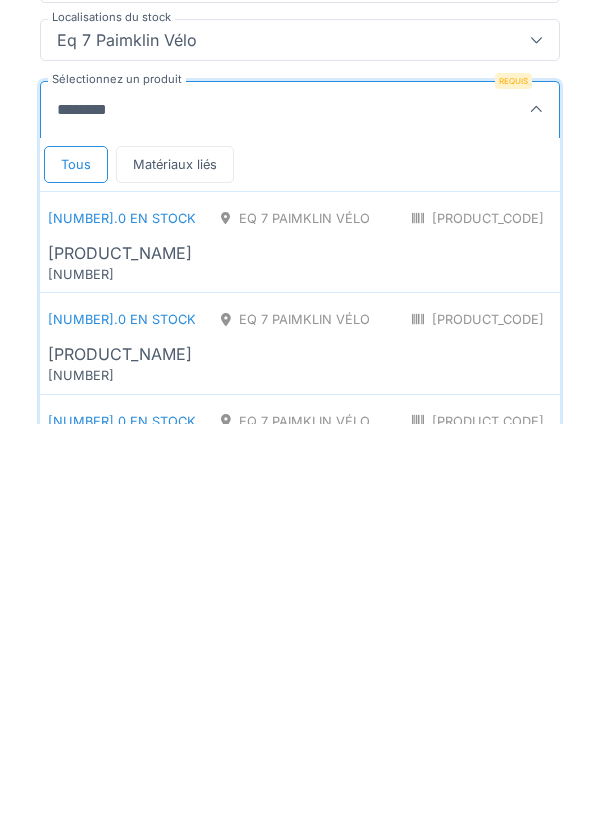 click on "[PRODUCT_NAME]" at bounding box center [120, 653] 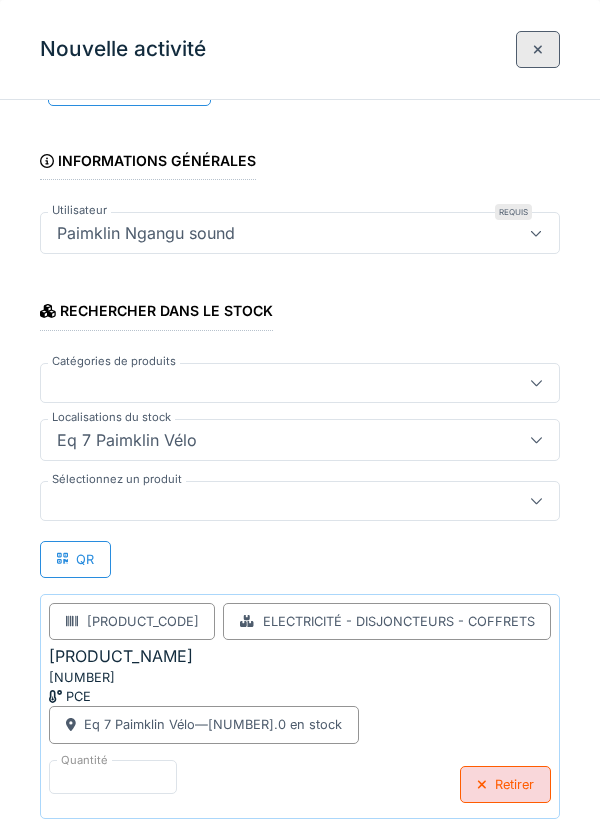 scroll, scrollTop: 129, scrollLeft: 0, axis: vertical 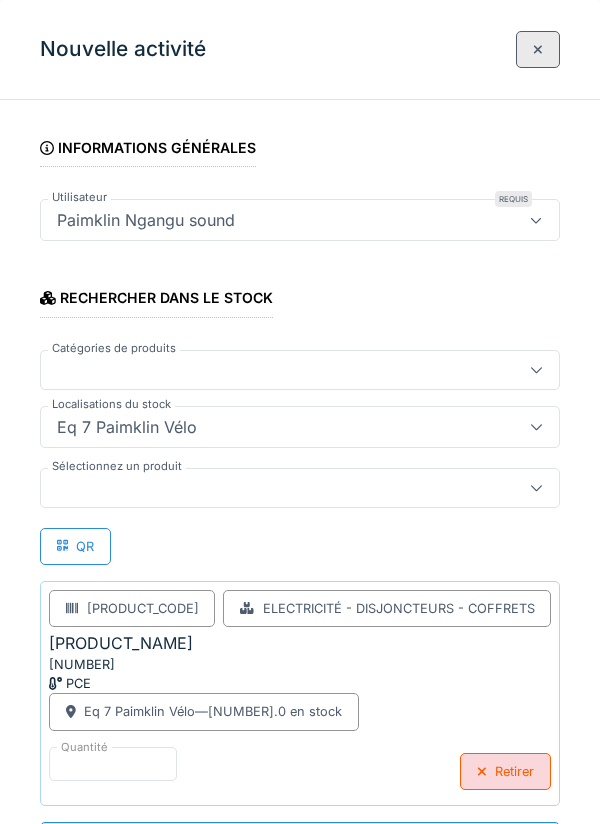 click on "**********" at bounding box center [300, 843] 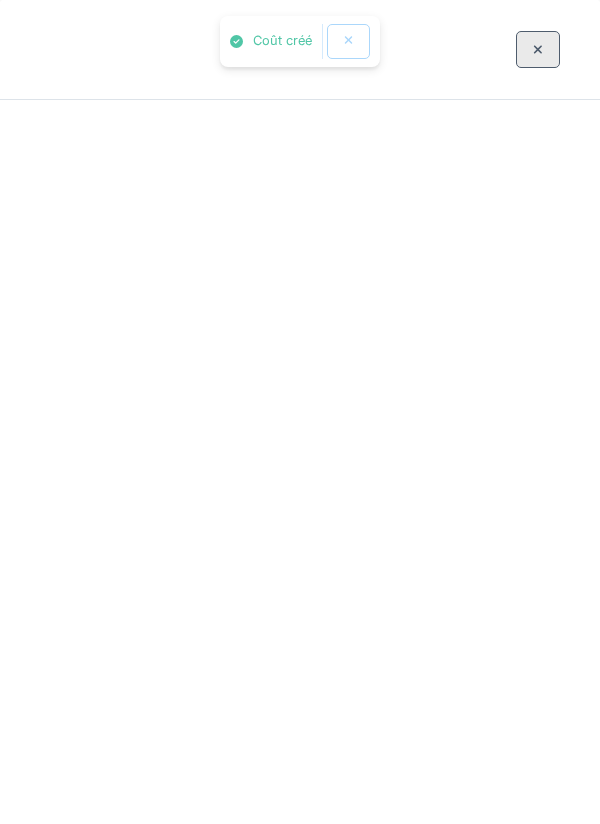 scroll, scrollTop: 0, scrollLeft: 0, axis: both 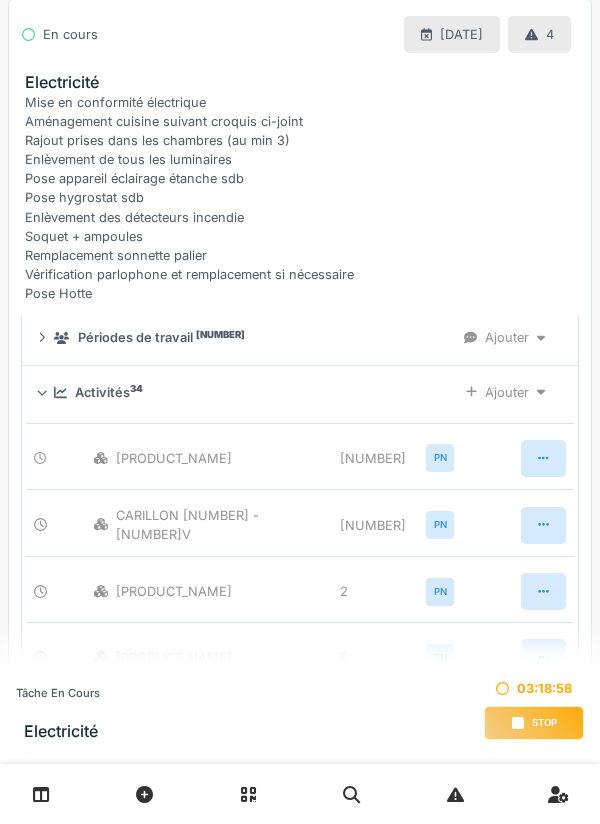 click on "Ajouter" at bounding box center [505, 392] 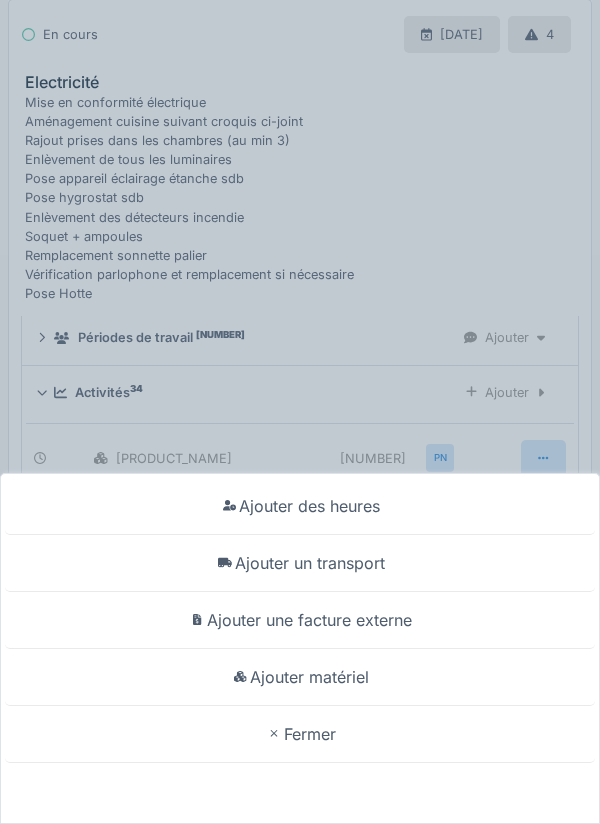 click on "Ajouter matériel" at bounding box center (300, 506) 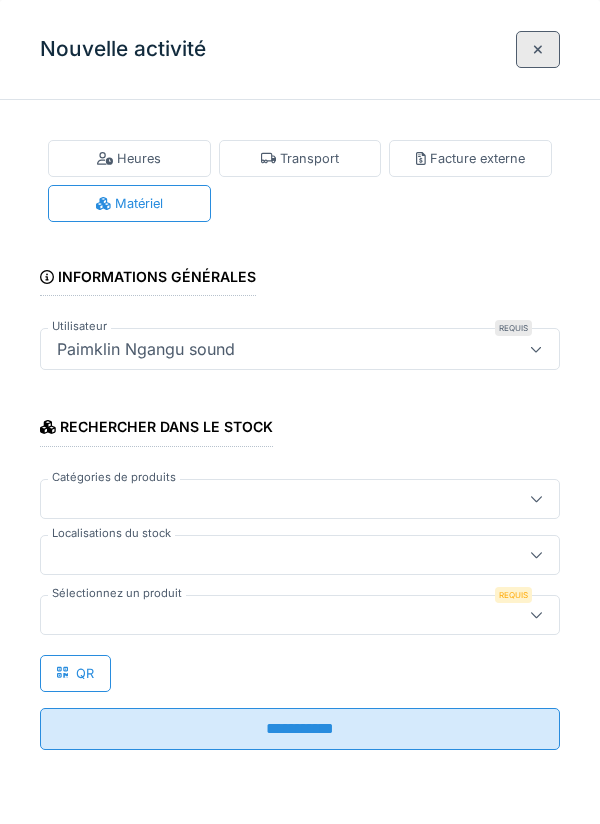 click at bounding box center (274, 615) 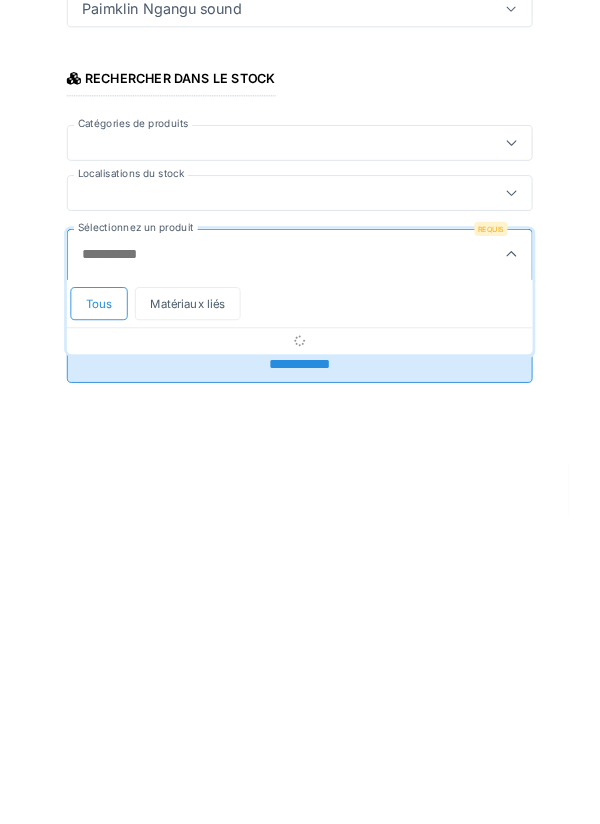 scroll, scrollTop: 222, scrollLeft: 0, axis: vertical 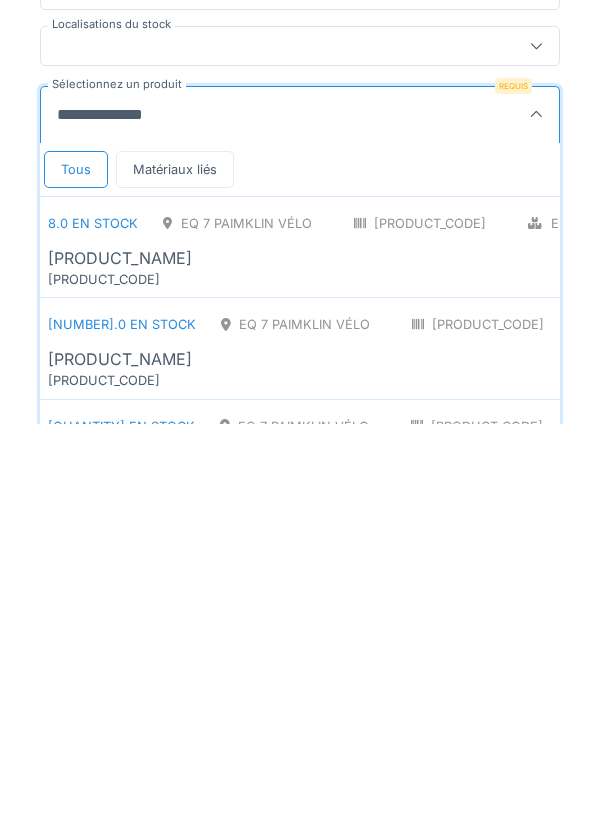 type on "**********" 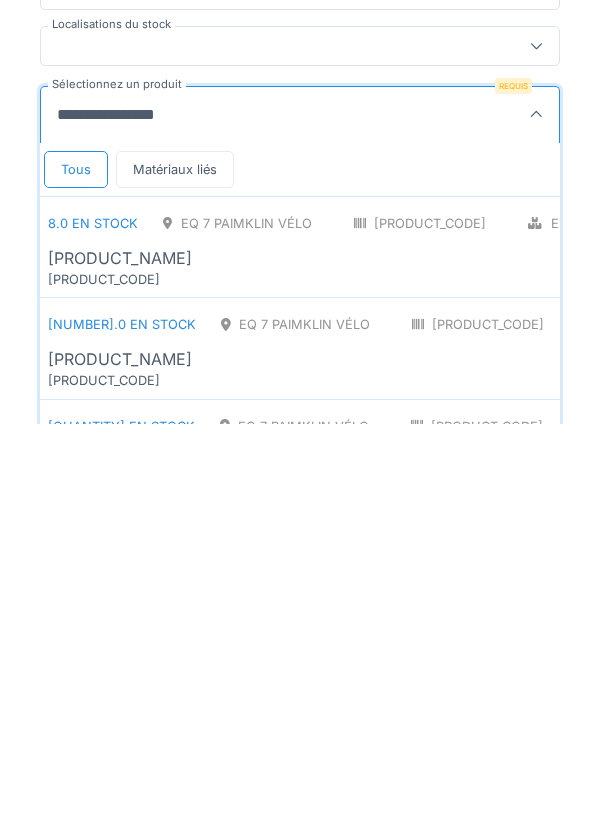 scroll, scrollTop: 0, scrollLeft: 0, axis: both 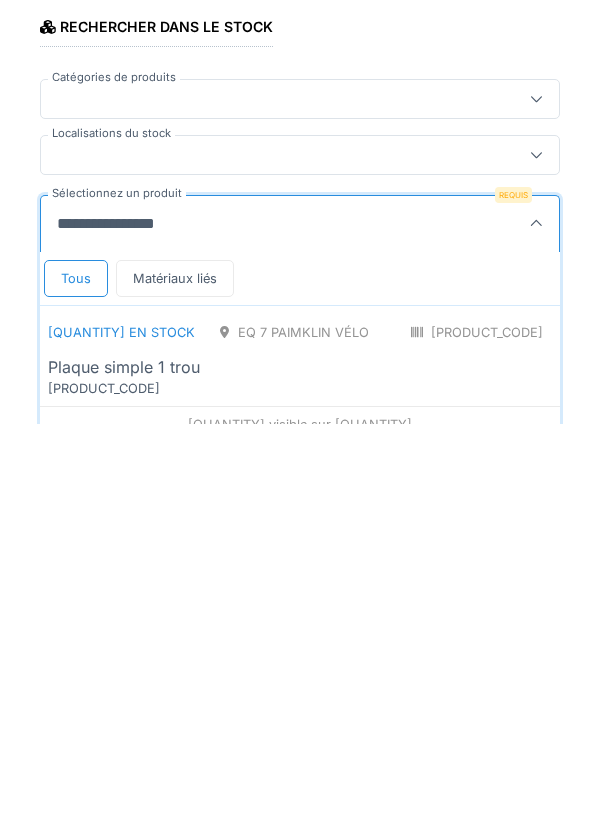 click on "Plaque simple 1 trou" at bounding box center [124, 767] 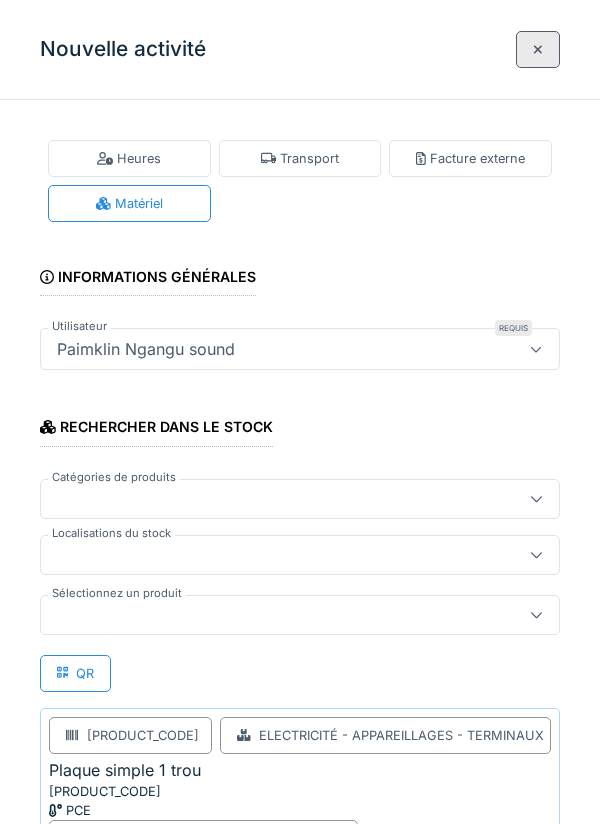 scroll, scrollTop: 127, scrollLeft: 0, axis: vertical 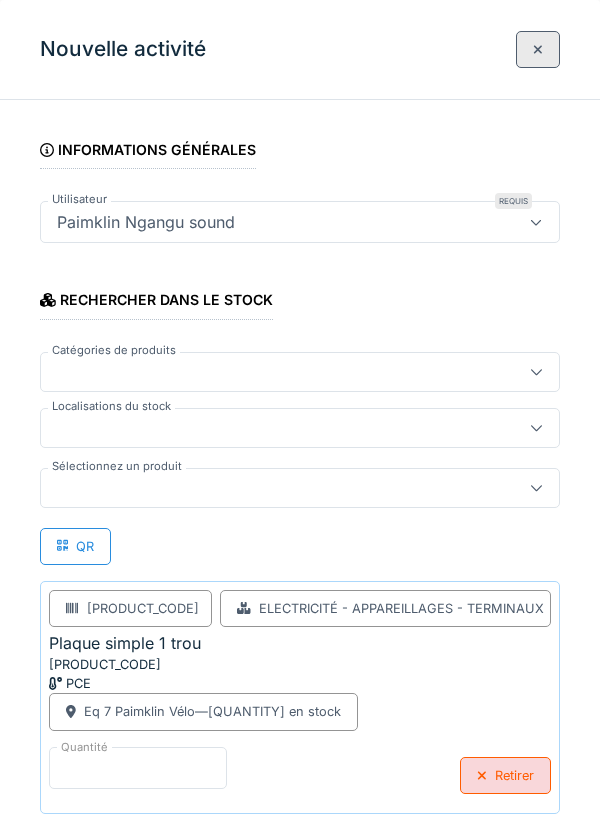 click on "*" at bounding box center [138, 768] 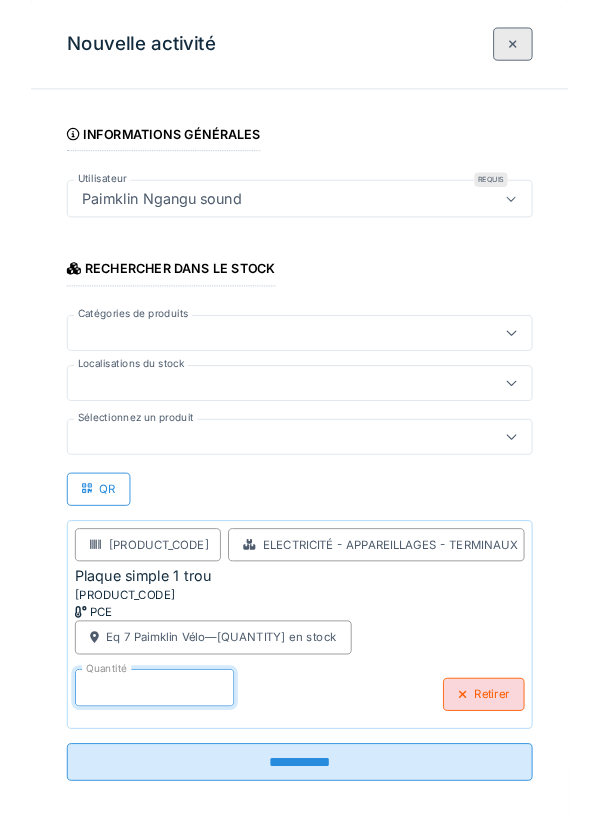 scroll, scrollTop: 37, scrollLeft: 0, axis: vertical 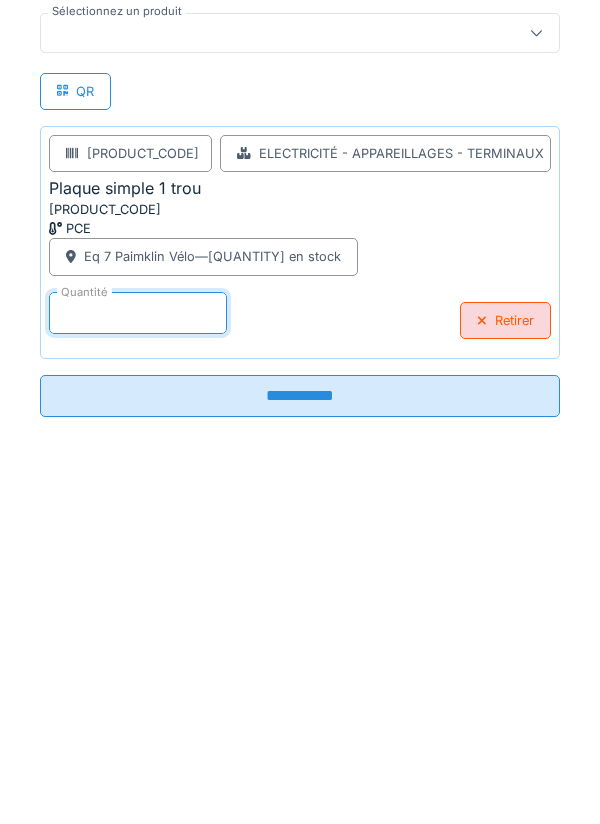 type on "**" 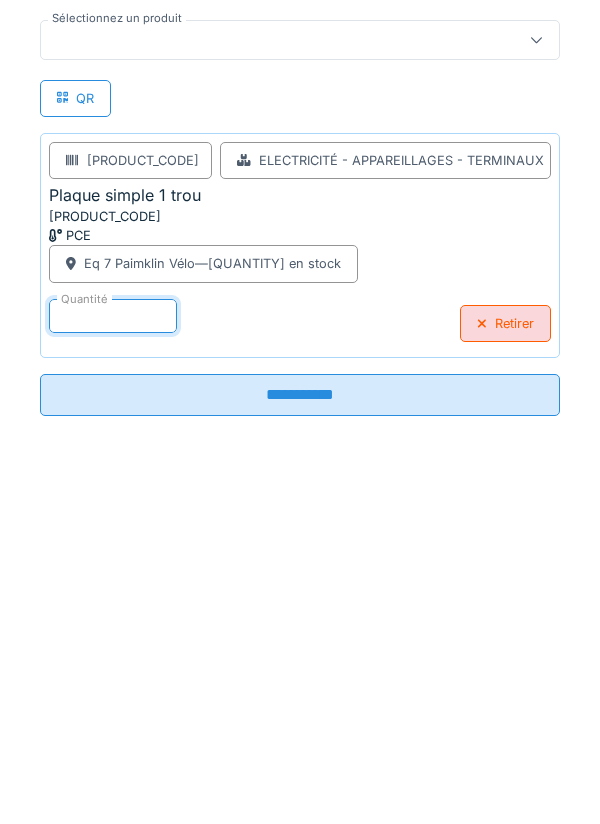 click on "**********" at bounding box center (300, 747) 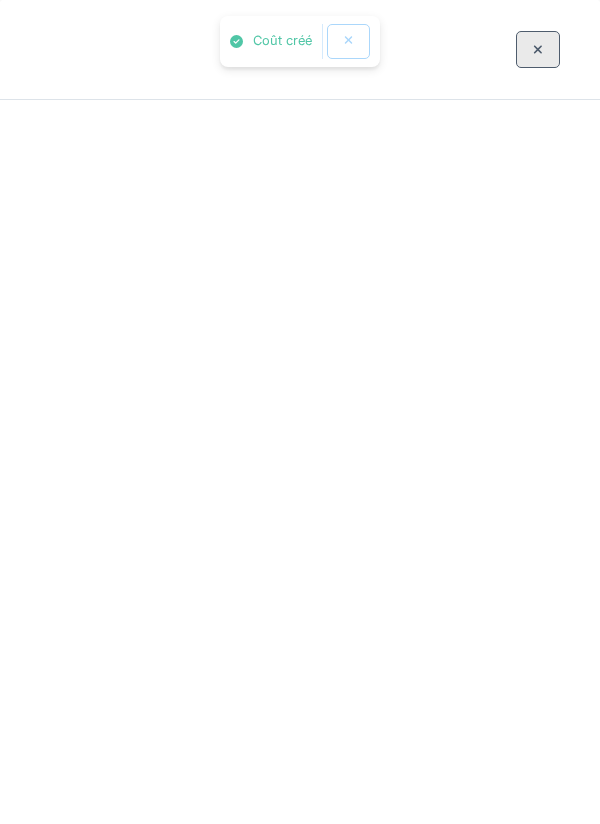 scroll, scrollTop: 0, scrollLeft: 0, axis: both 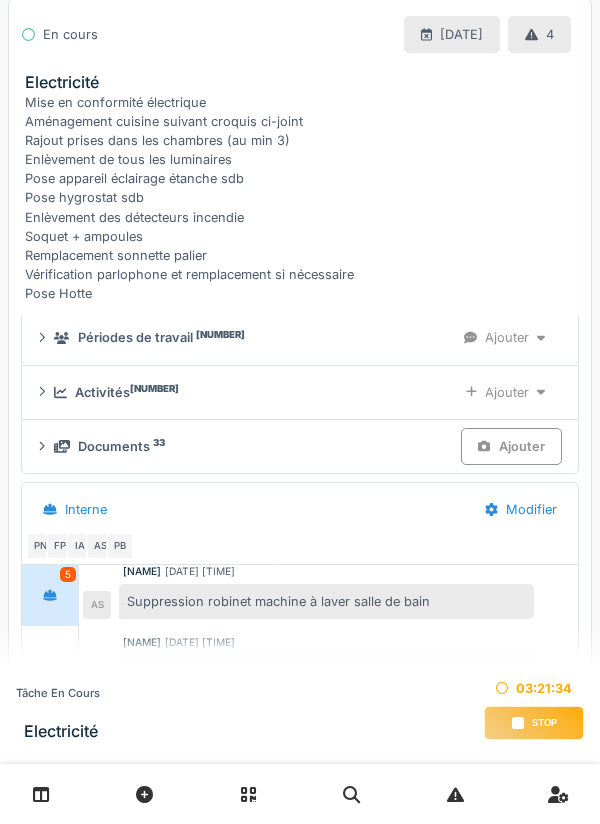 click on "Mise en conformité électrique
Aménagement cuisine suivant croquis ci-joint
Rajout prises dans les chambres (au min 3)
Enlèvement de tous les luminaires
Pose appareil éclairage étanche sdb
Pose hygrostat sdb
Enlèvement des détecteurs incendie
Soquet + ampoules
Remplacement sonnette palier
Vérification parlophone et remplacement si nécessaire
Pose Hotte" at bounding box center [304, 197] 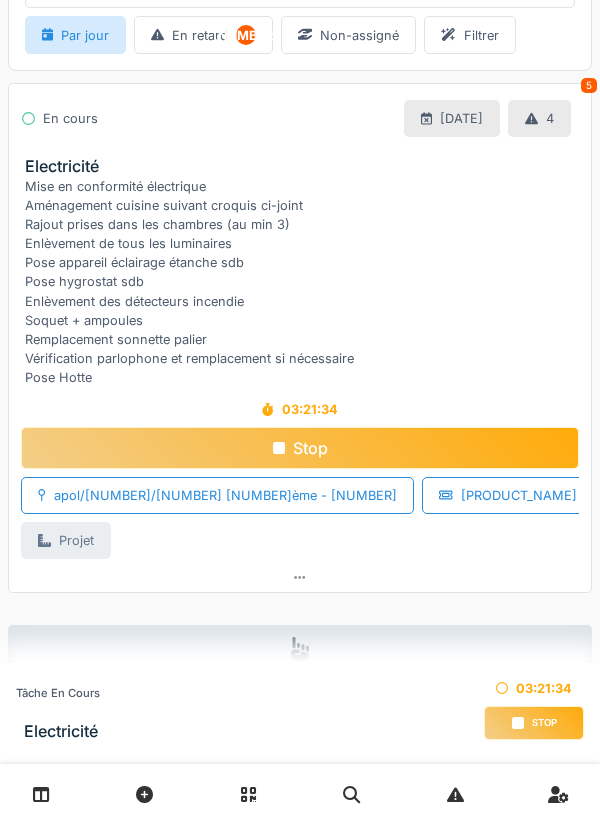 scroll, scrollTop: 149, scrollLeft: 0, axis: vertical 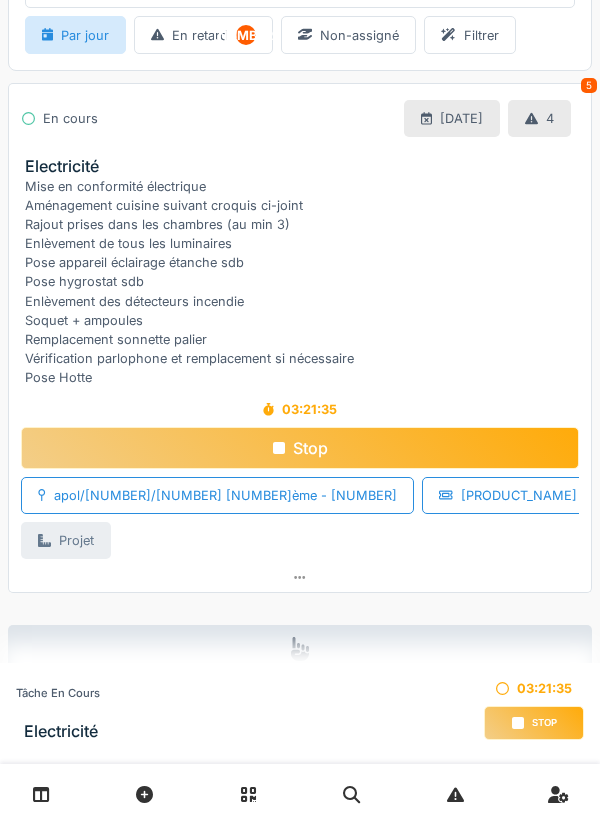 click on "Mise en conformité électrique
Aménagement cuisine suivant croquis ci-joint
Rajout prises dans les chambres (au min 3)
Enlèvement de tous les luminaires
Pose appareil éclairage étanche sdb
Pose hygrostat sdb
Enlèvement des détecteurs incendie
Soquet + ampoules
Remplacement sonnette palier
Vérification parlophone et remplacement si nécessaire
Pose Hotte" at bounding box center [304, 282] 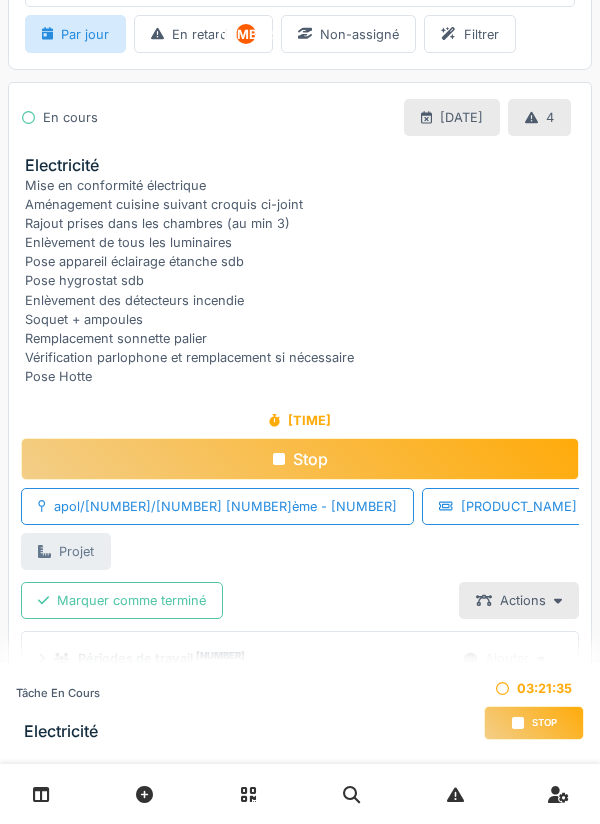 scroll, scrollTop: 151, scrollLeft: 0, axis: vertical 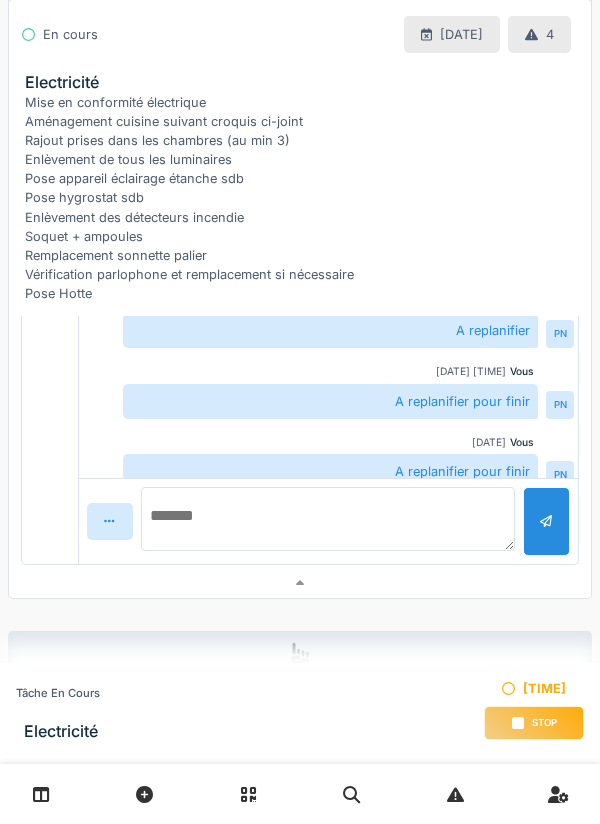 click at bounding box center [328, 519] 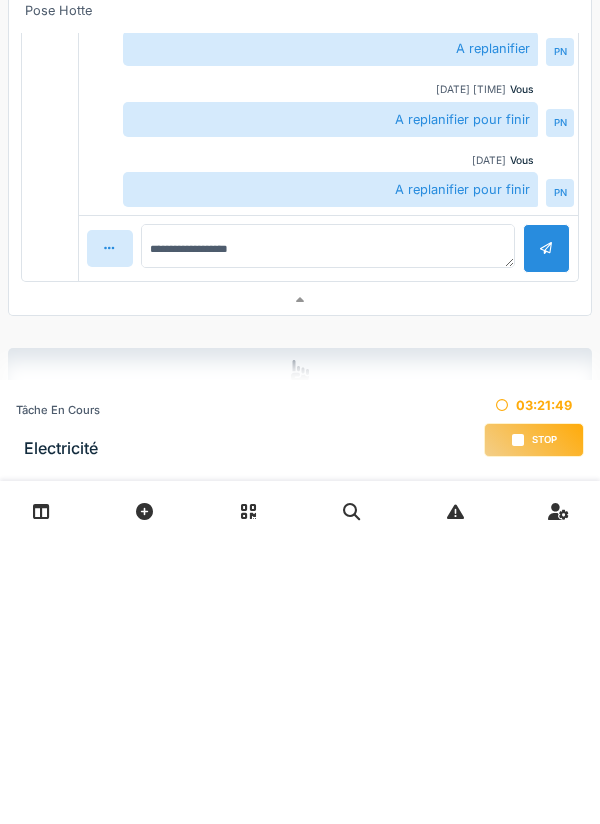 click at bounding box center [546, 531] 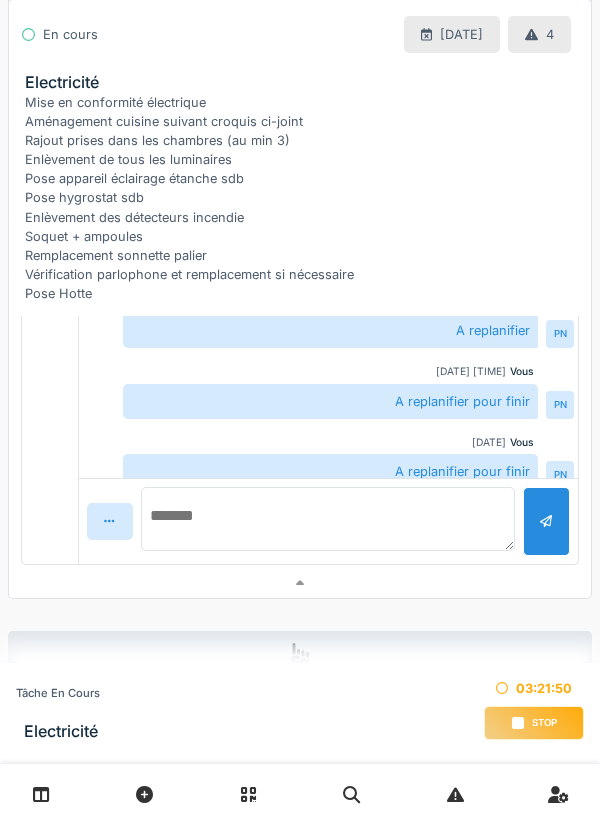 click at bounding box center (328, 519) 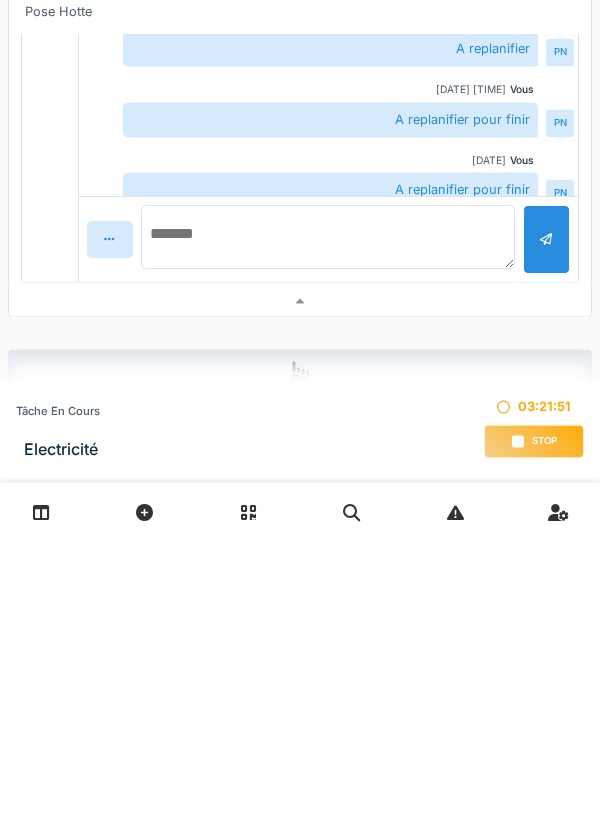 scroll, scrollTop: 313, scrollLeft: 0, axis: vertical 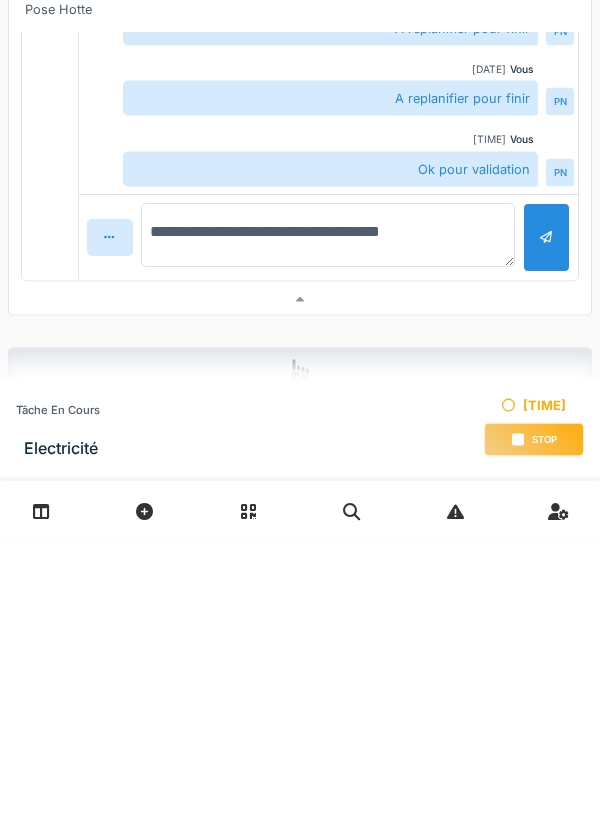 type on "**********" 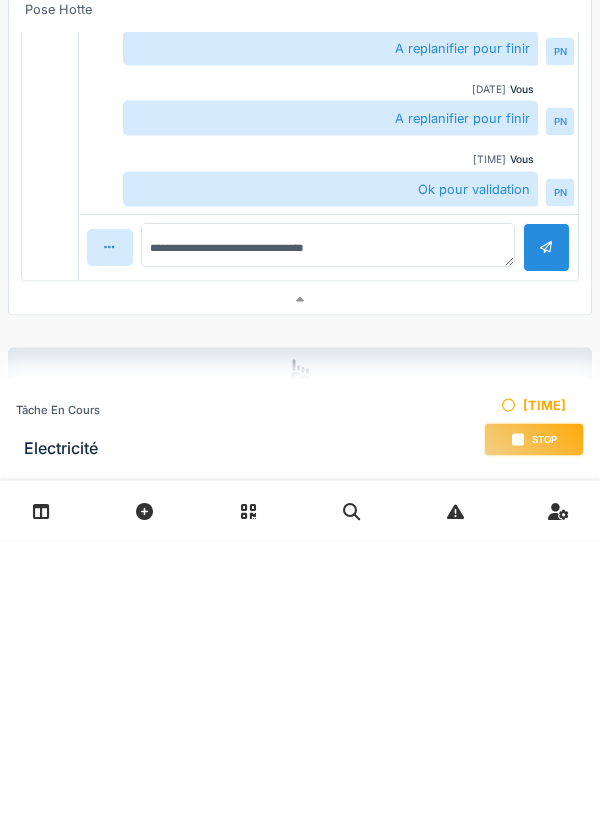 click at bounding box center (546, 531) 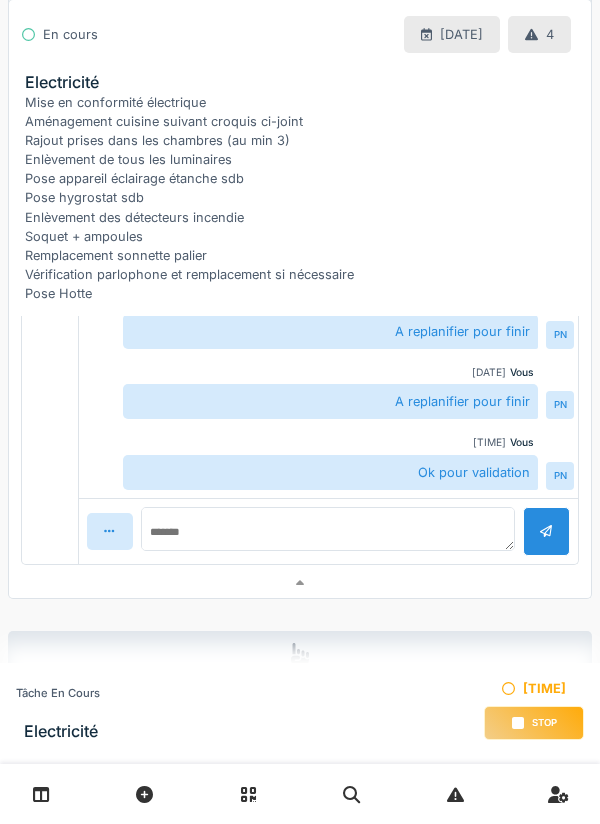 scroll, scrollTop: 293, scrollLeft: 0, axis: vertical 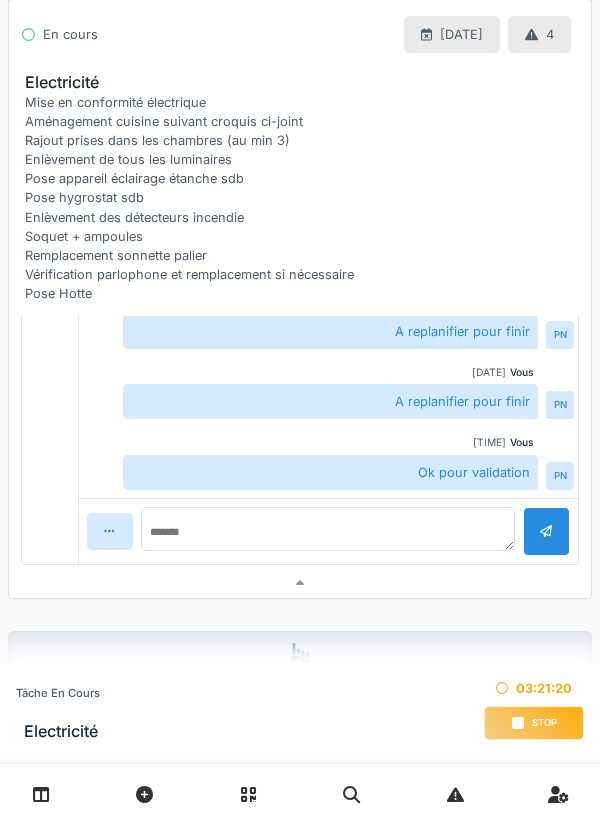 click on "stop" at bounding box center (544, 723) 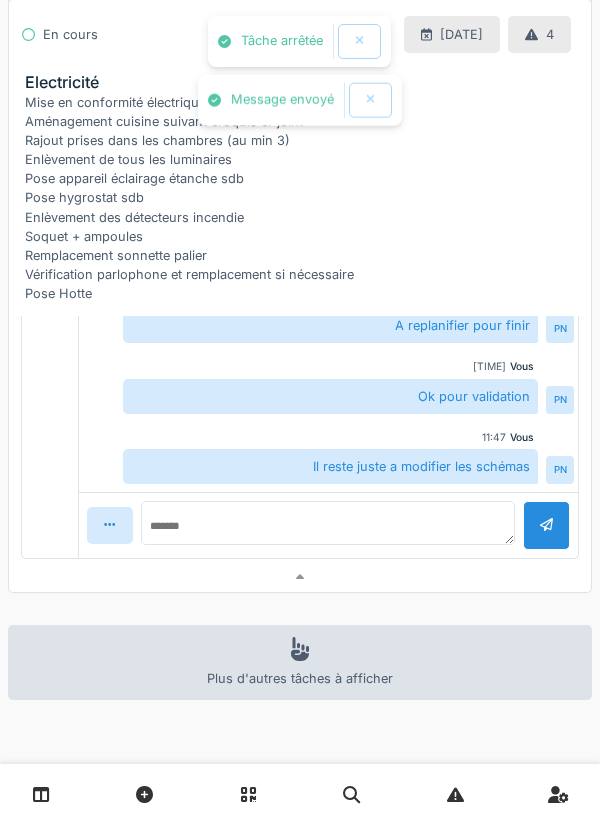 scroll, scrollTop: 1019, scrollLeft: 0, axis: vertical 